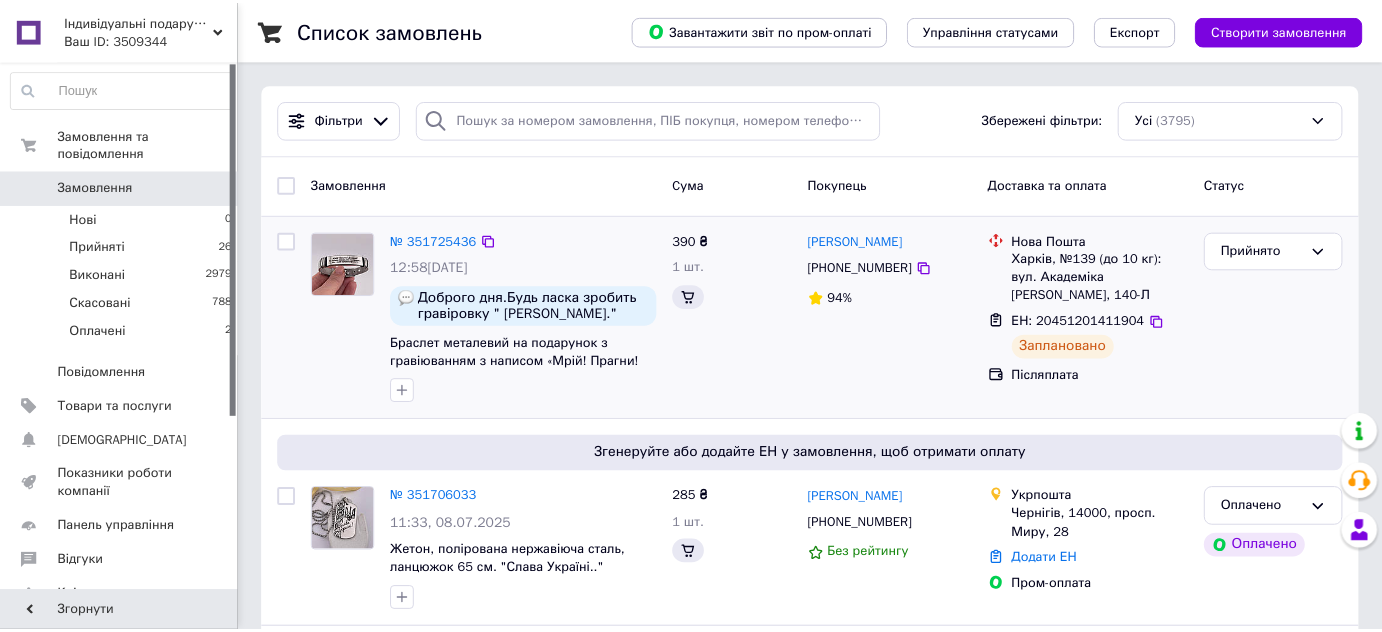 scroll, scrollTop: 0, scrollLeft: 0, axis: both 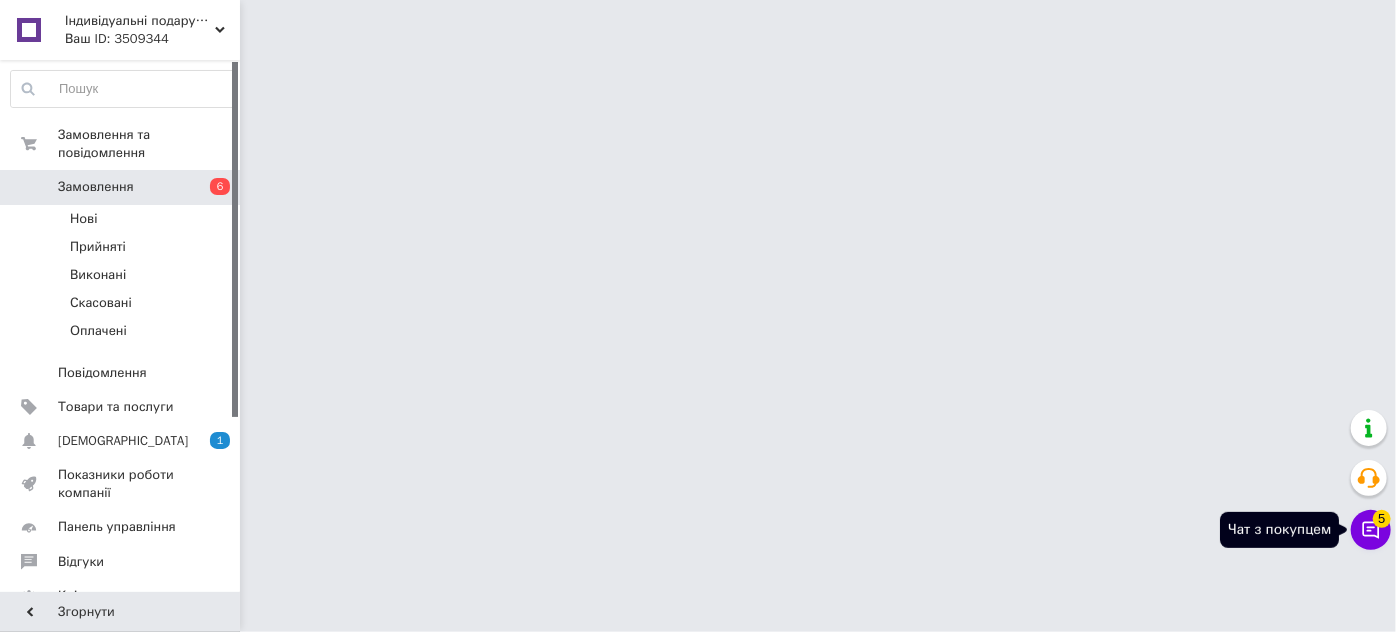 click 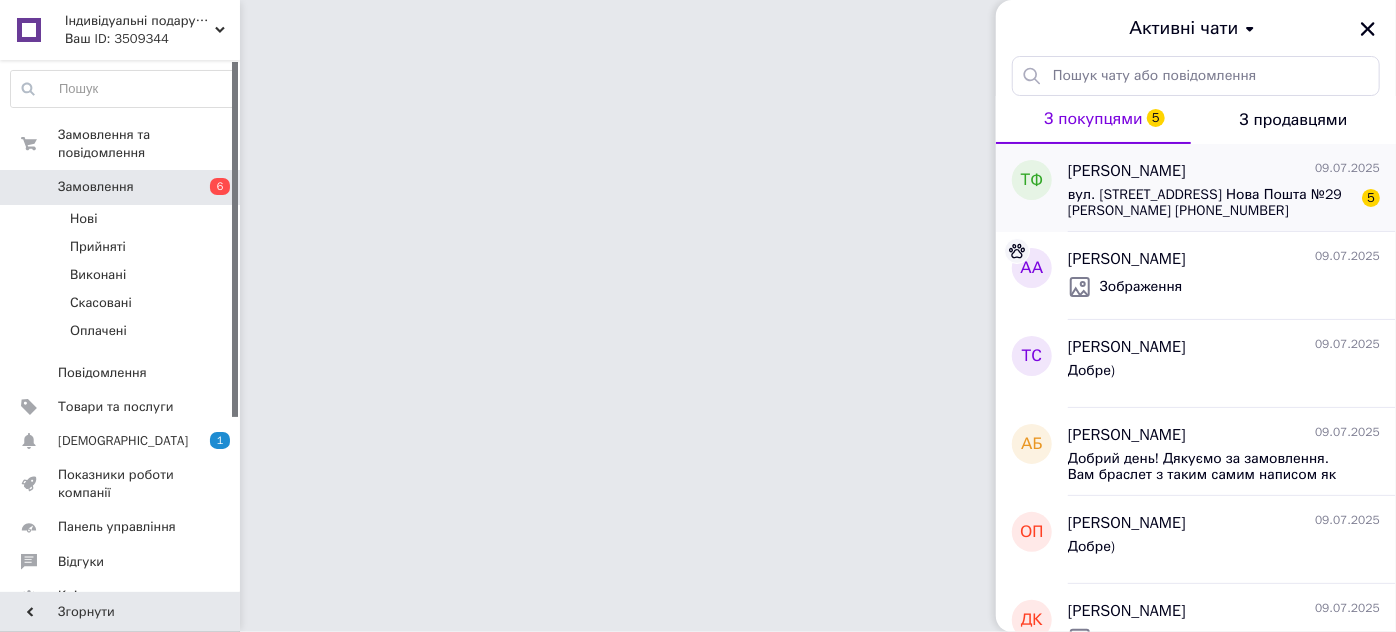click on "вул. Добровольців, 7А, Одеса, Одеська область, 65058
Нова Пошта №29
Рой Юлія Ігорівна
+380 (63) 749 47 68 5" at bounding box center [1224, 201] 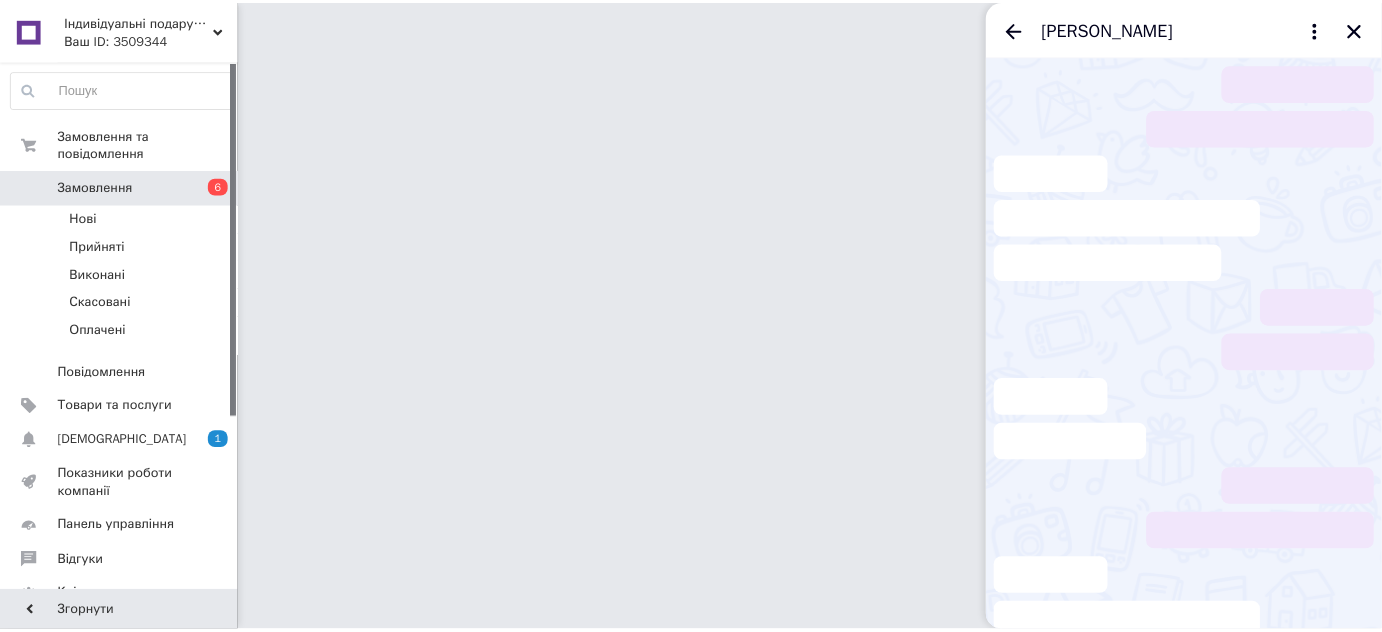 scroll, scrollTop: 771, scrollLeft: 0, axis: vertical 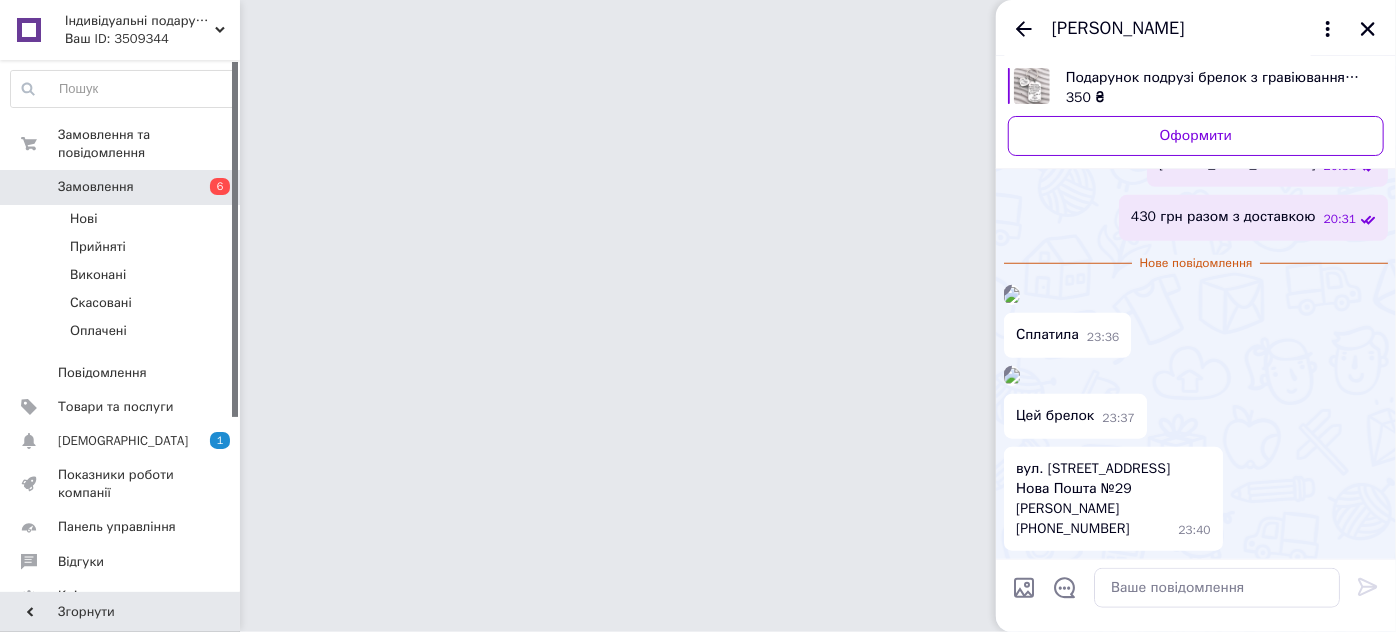 click at bounding box center (1012, 295) 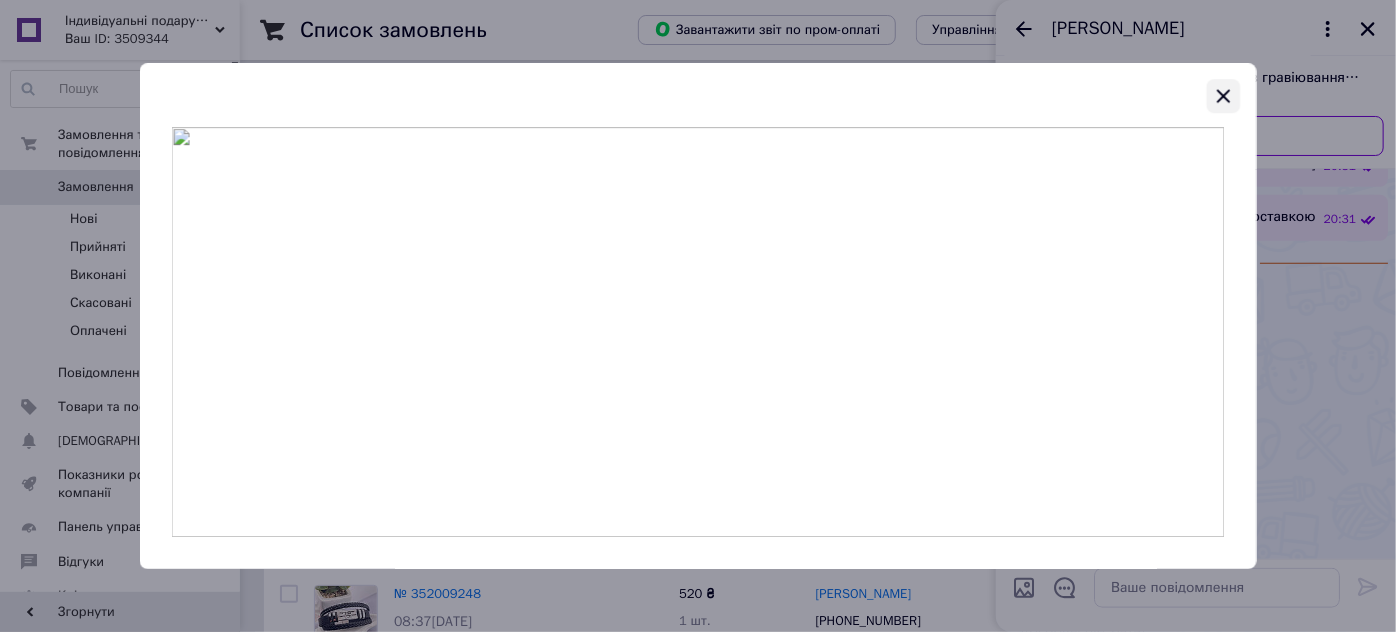 click 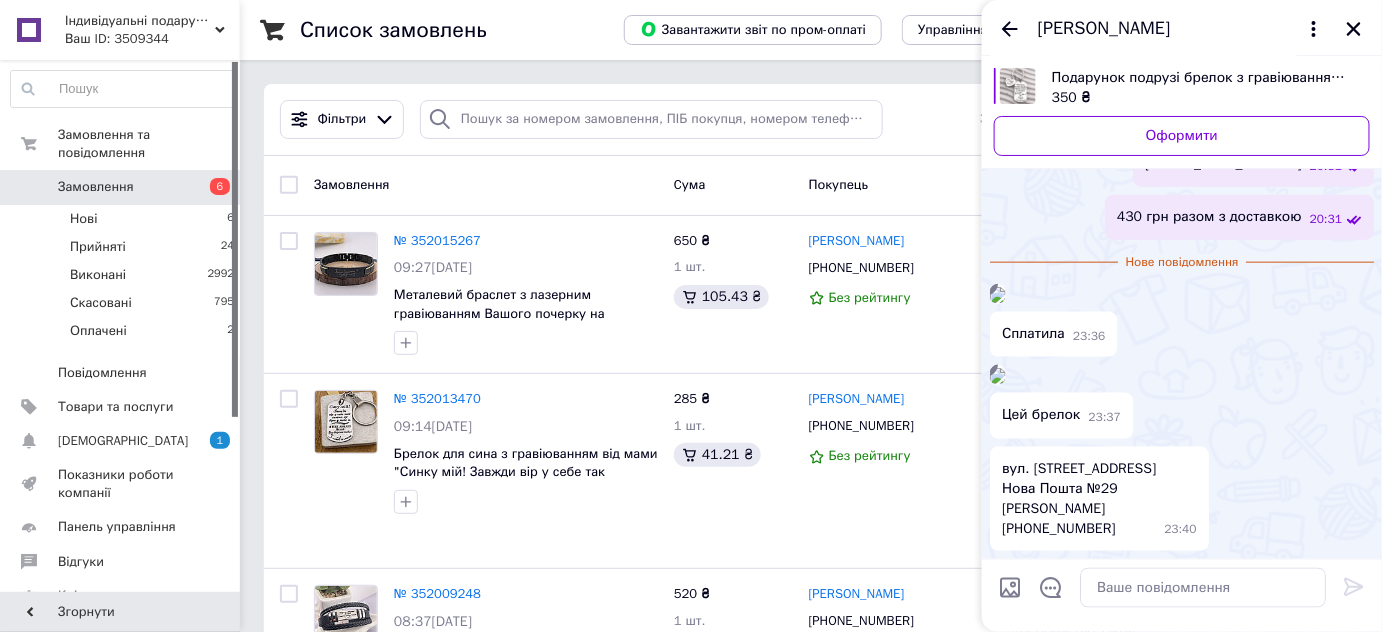 scroll, scrollTop: 1237, scrollLeft: 0, axis: vertical 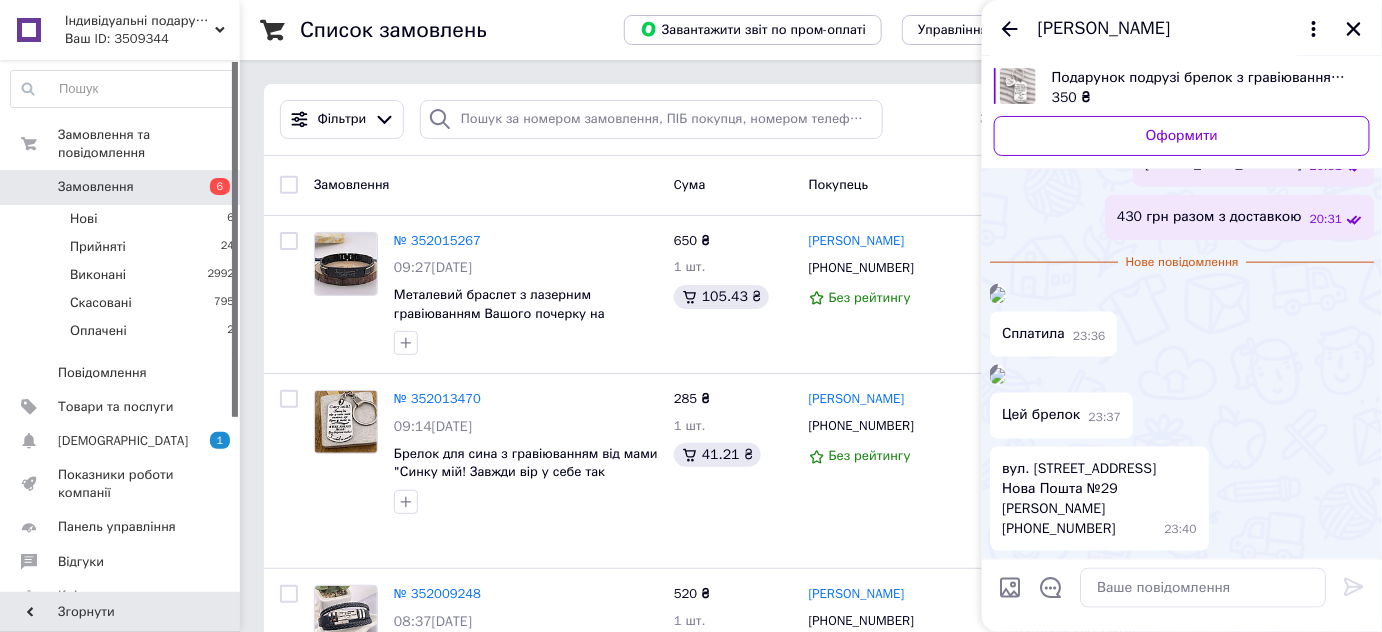 drag, startPoint x: 1104, startPoint y: 512, endPoint x: 1002, endPoint y: 513, distance: 102.0049 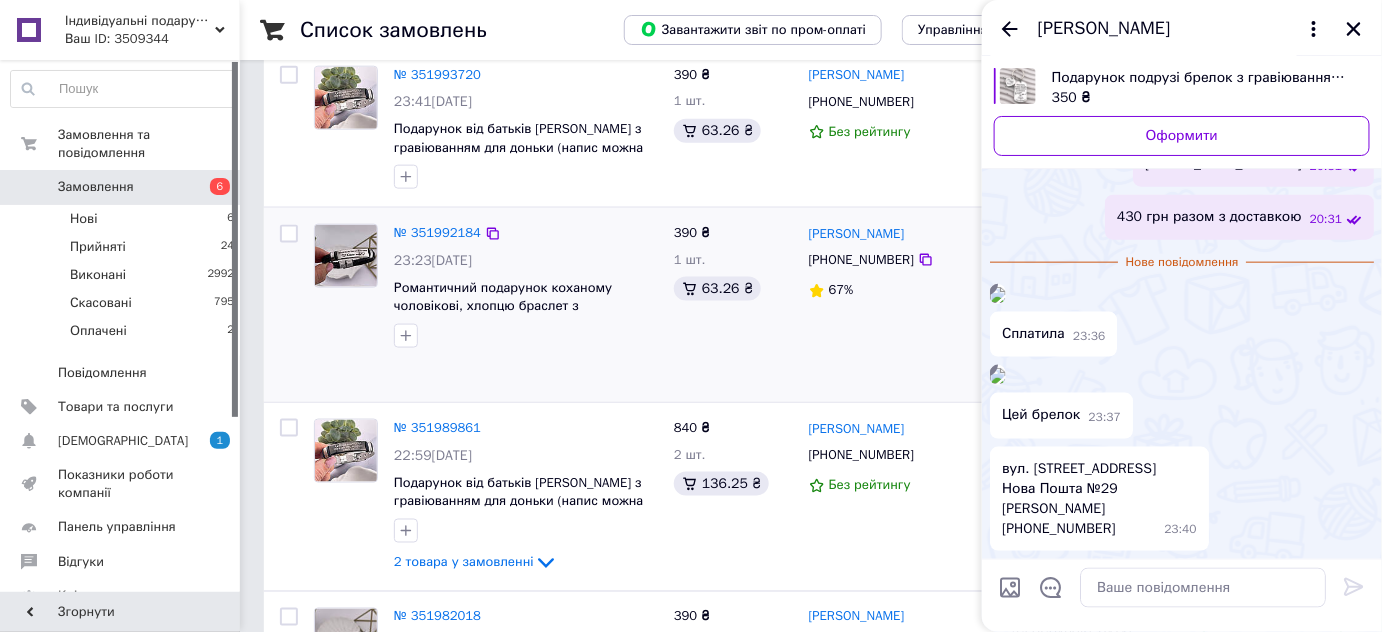 scroll, scrollTop: 727, scrollLeft: 0, axis: vertical 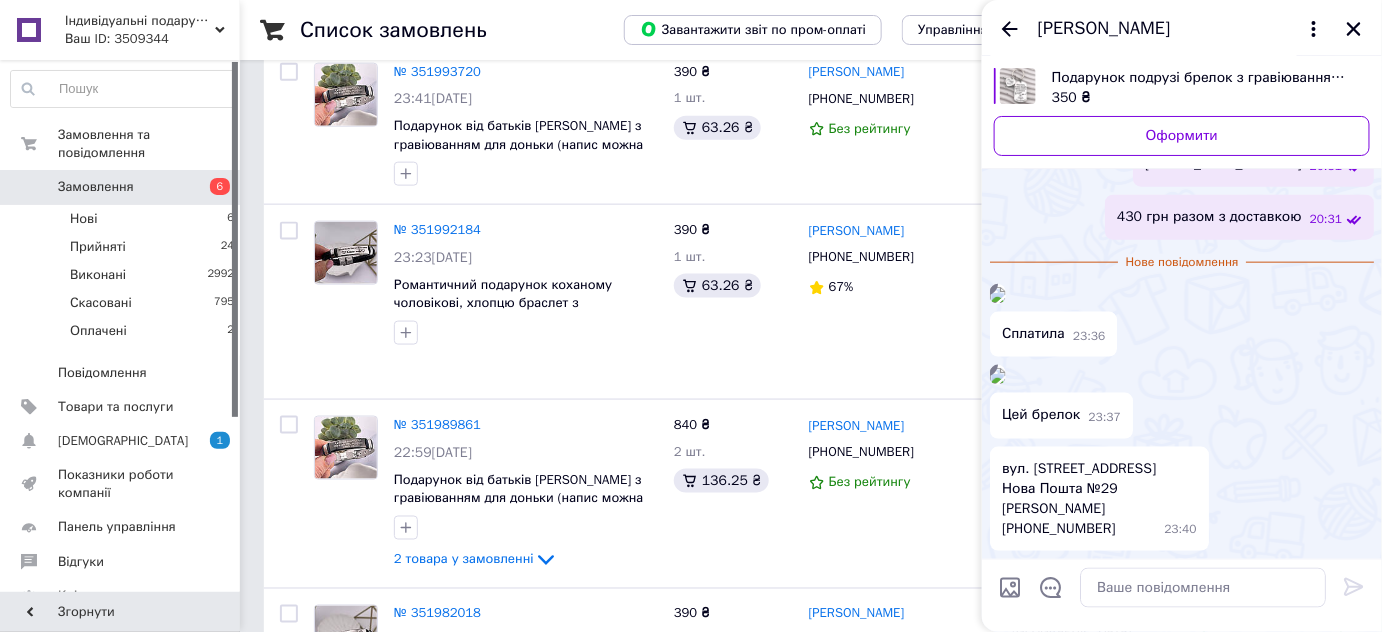 click on "вул. Добровольців, 7А, Одеса, Одеська область, 65058 Нова Пошта №29 Рой Юлія Ігорівна  +380 (63) 749 47 68" at bounding box center (1079, 499) 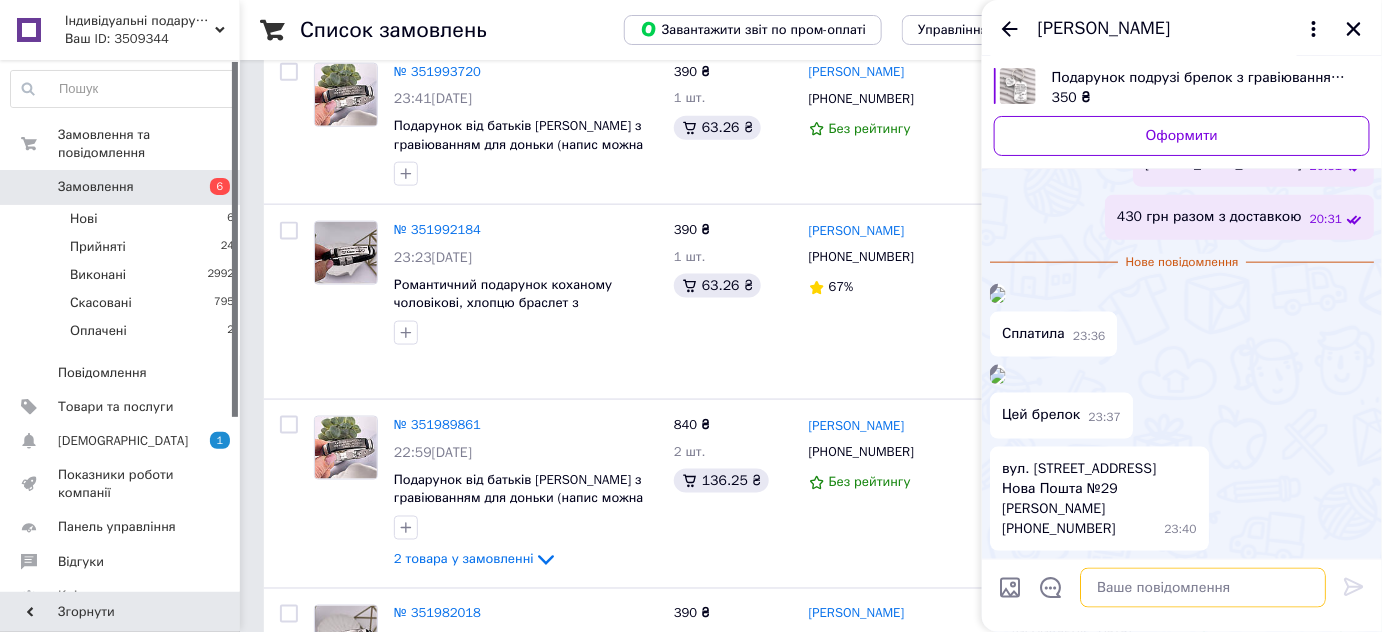 click at bounding box center [1203, 588] 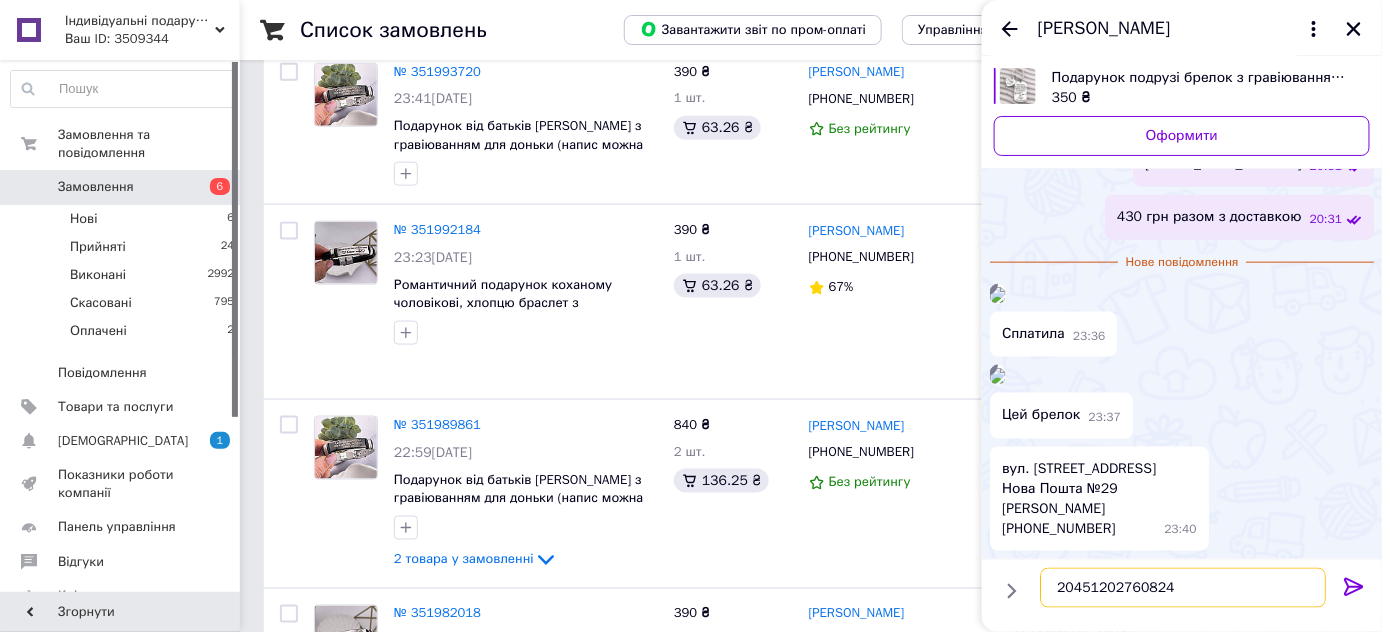 click on "20451202760824" at bounding box center [1183, 588] 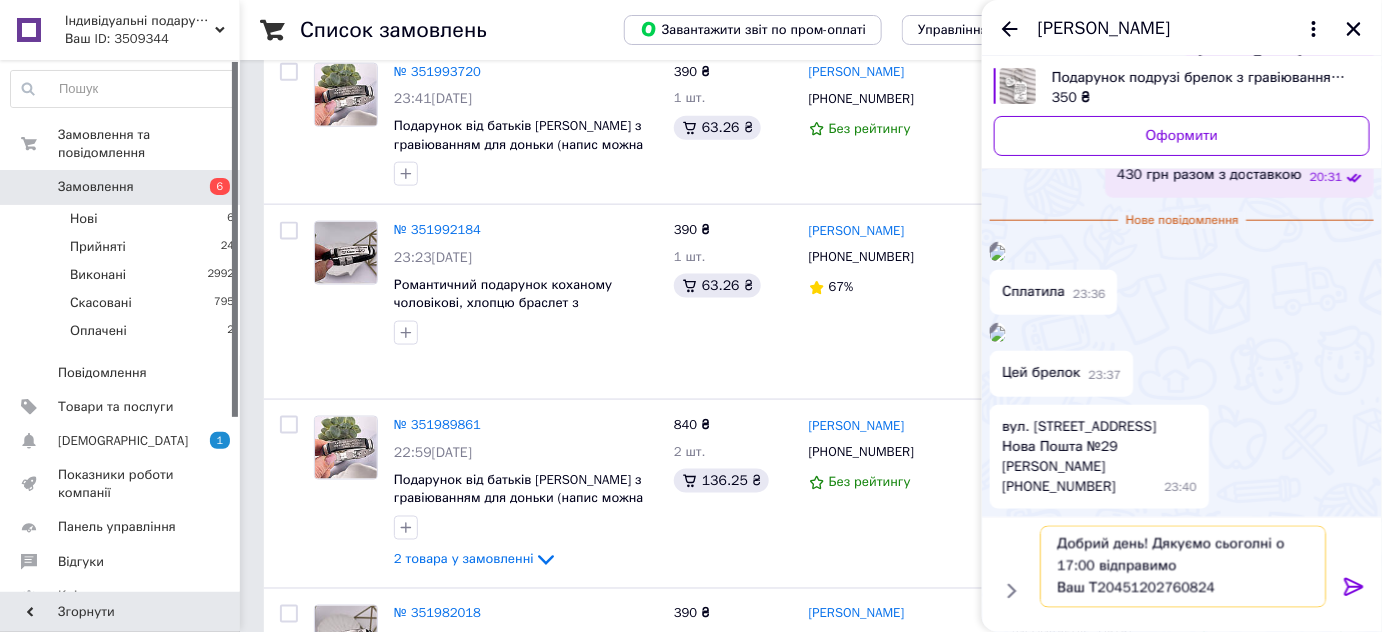 scroll, scrollTop: 1, scrollLeft: 0, axis: vertical 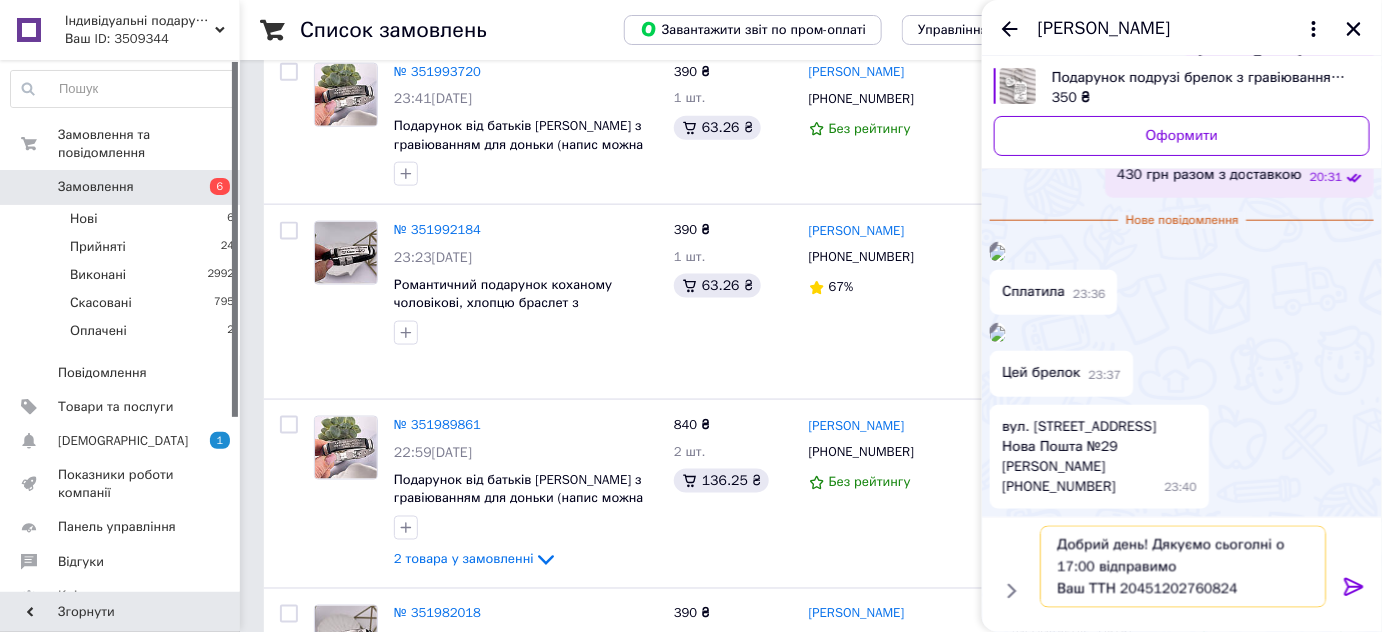 click on "Добрий день! Дякуємо сьоголні о 17:00 відправимо
Ваш ТТН 20451202760824" at bounding box center [1183, 567] 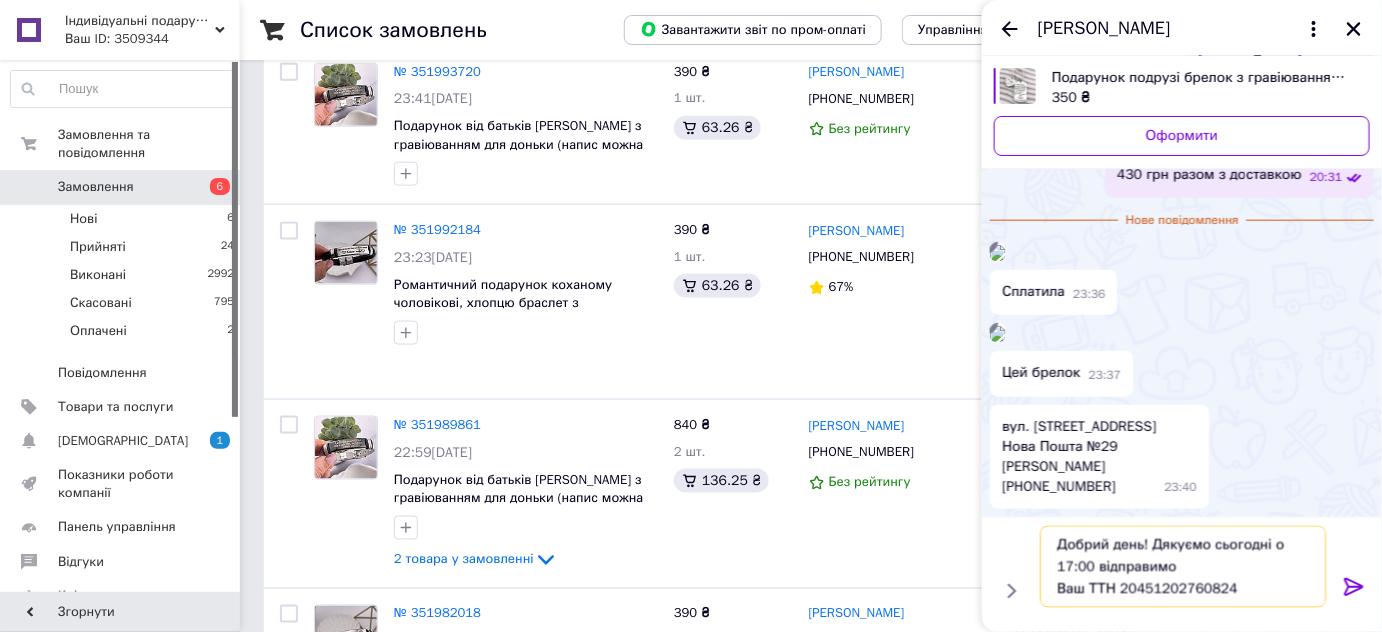 type on "Добрий день! Дякуємо сьогодні о 17:00 відправимо
Ваш ТТН 20451202760824" 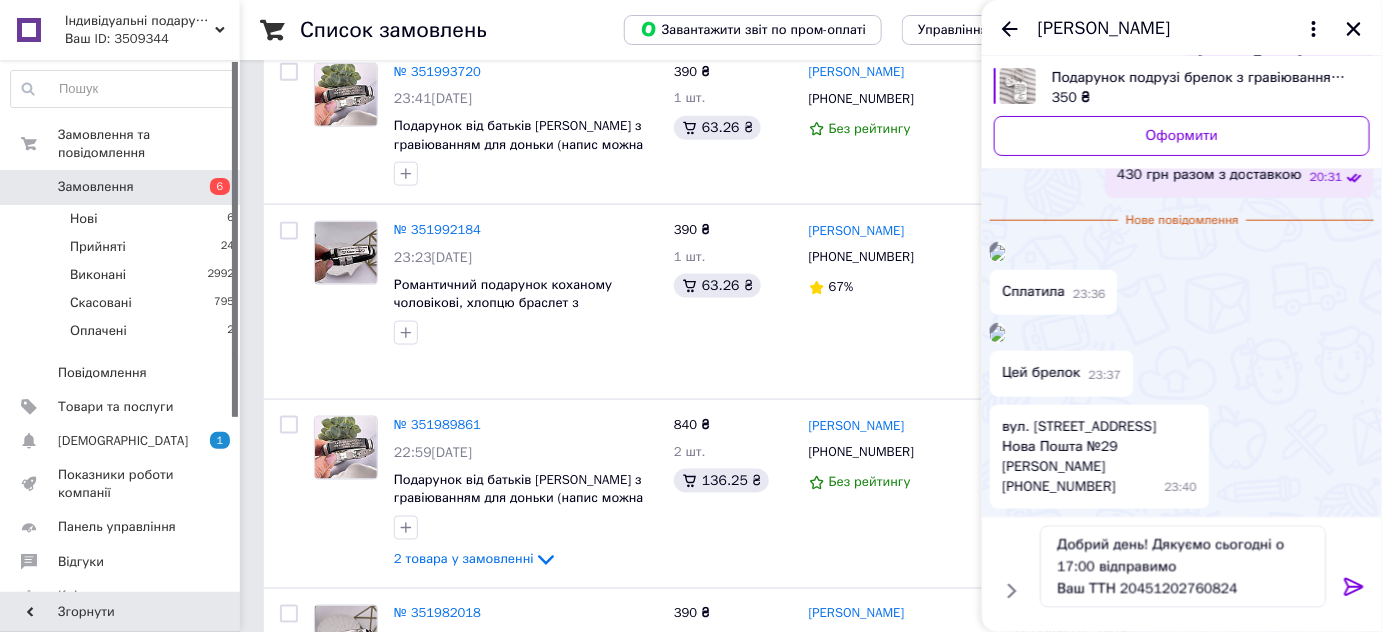 click 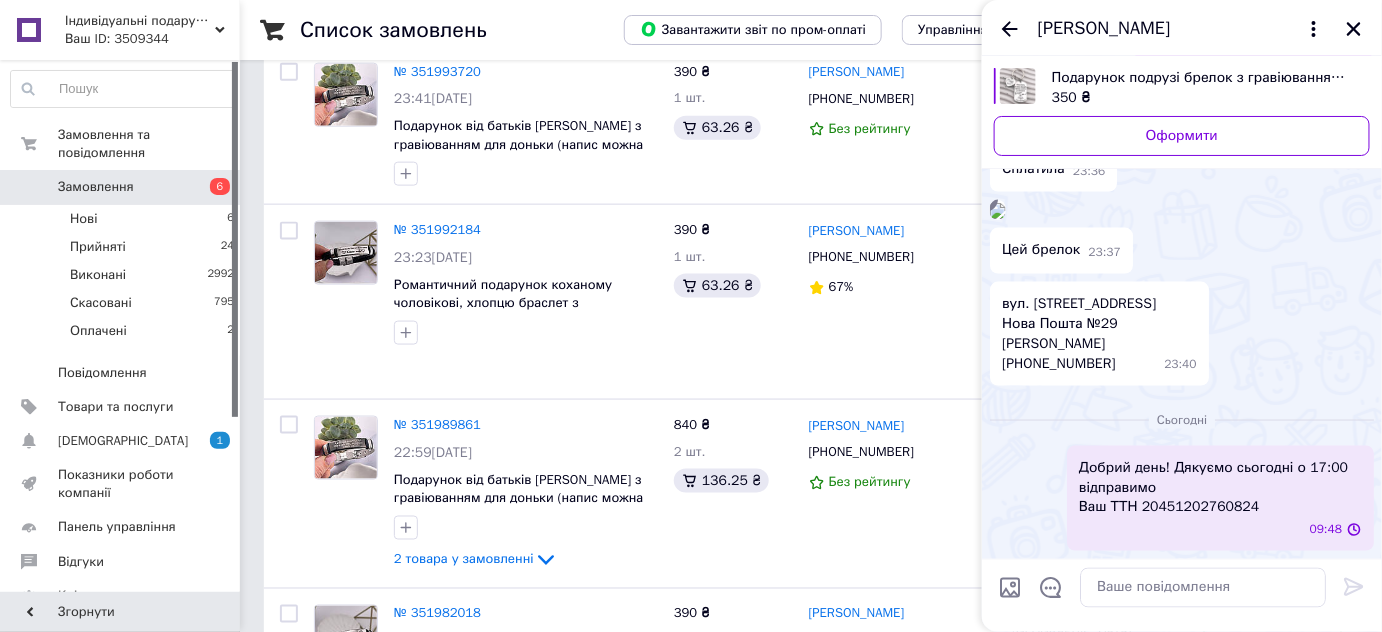 scroll, scrollTop: 0, scrollLeft: 0, axis: both 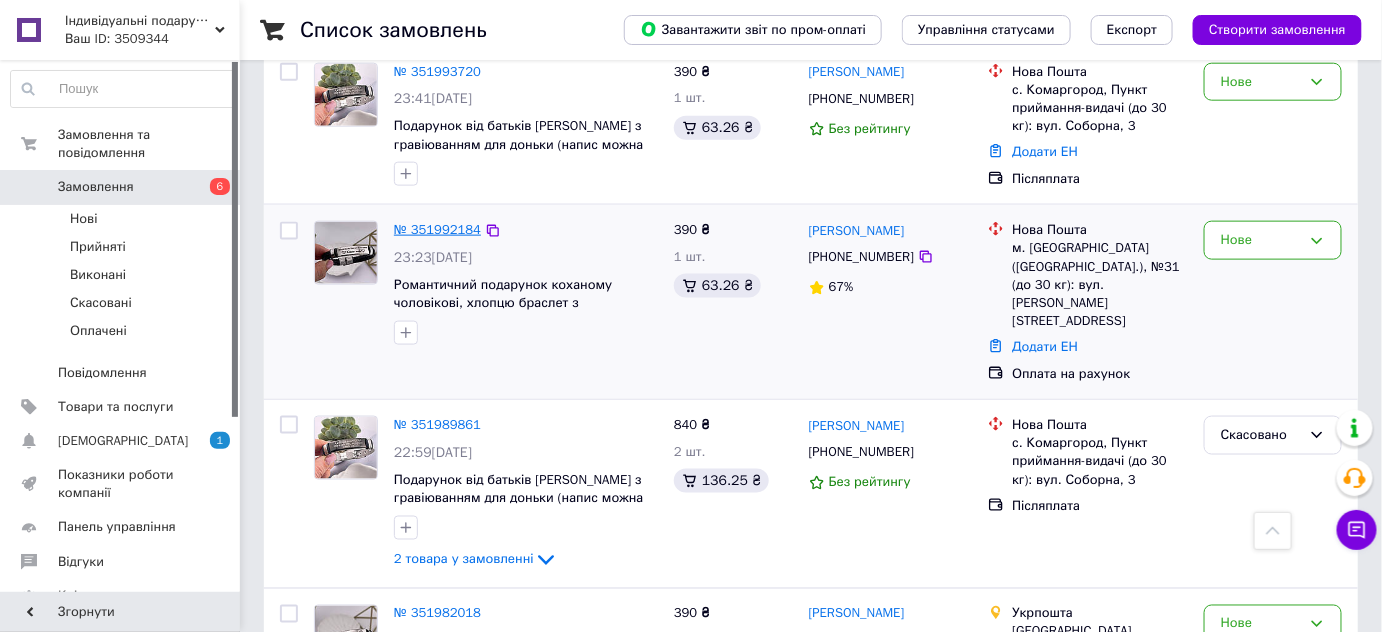 click on "№ 351992184" at bounding box center (437, 229) 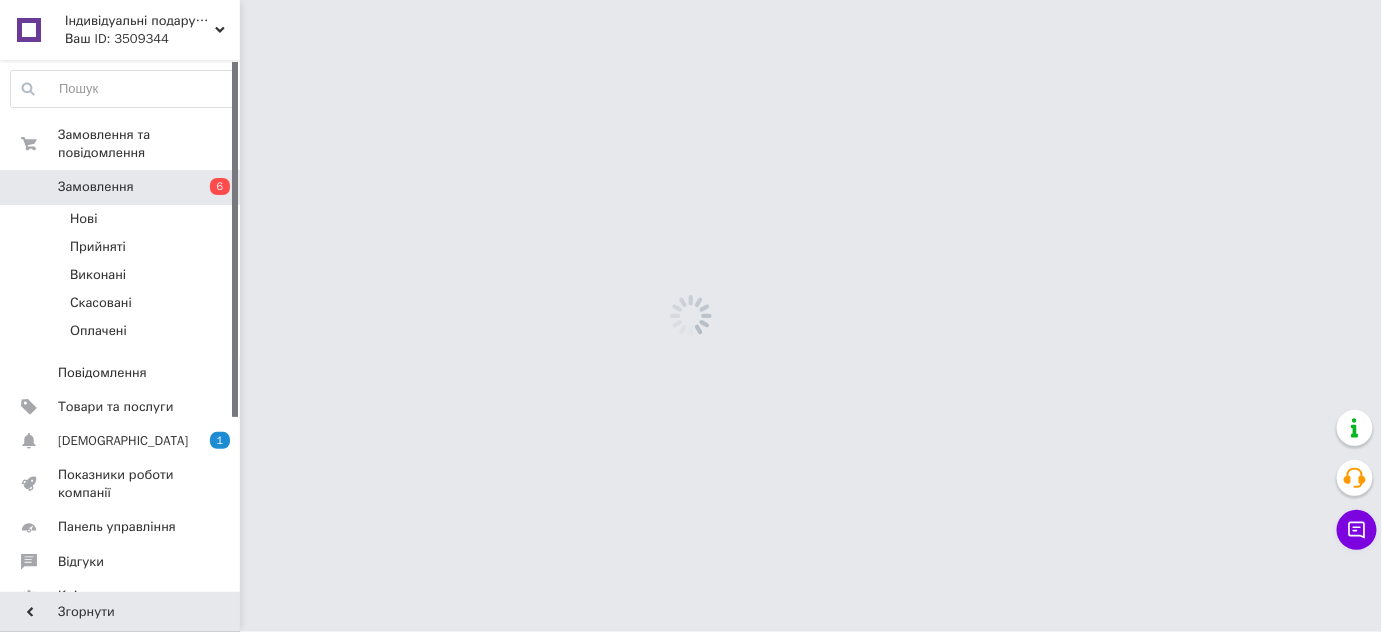 scroll, scrollTop: 0, scrollLeft: 0, axis: both 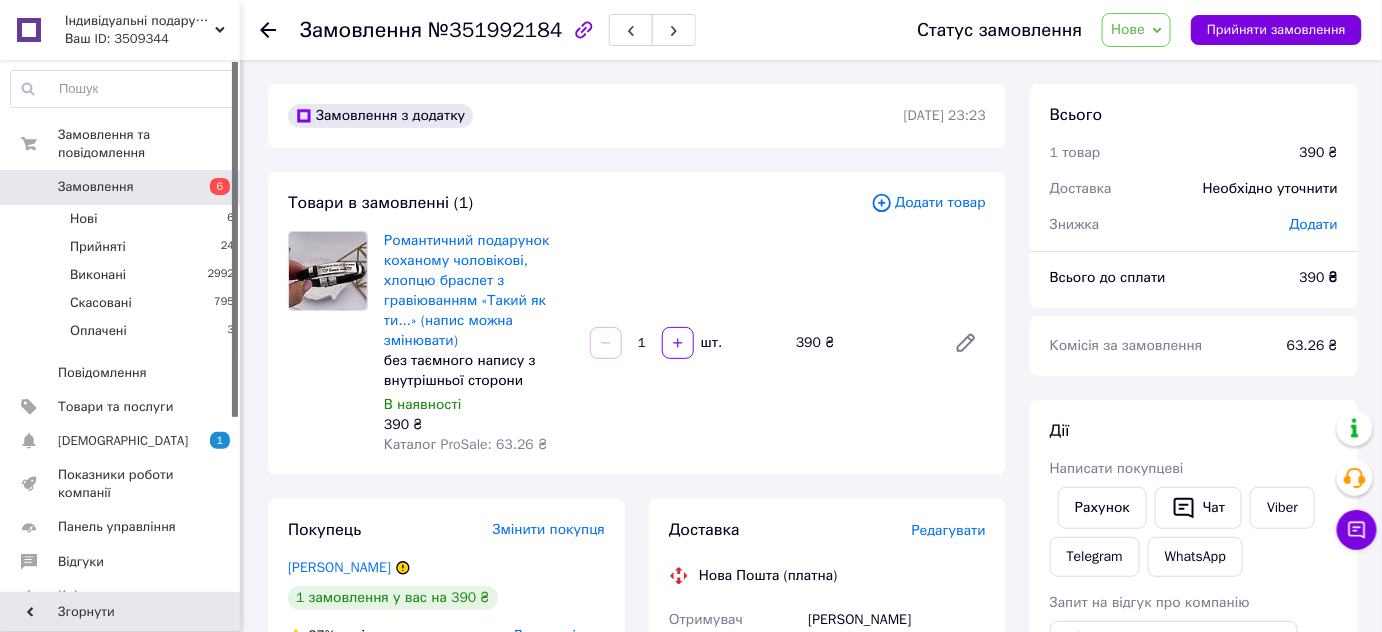 click on "Нове" at bounding box center (1128, 29) 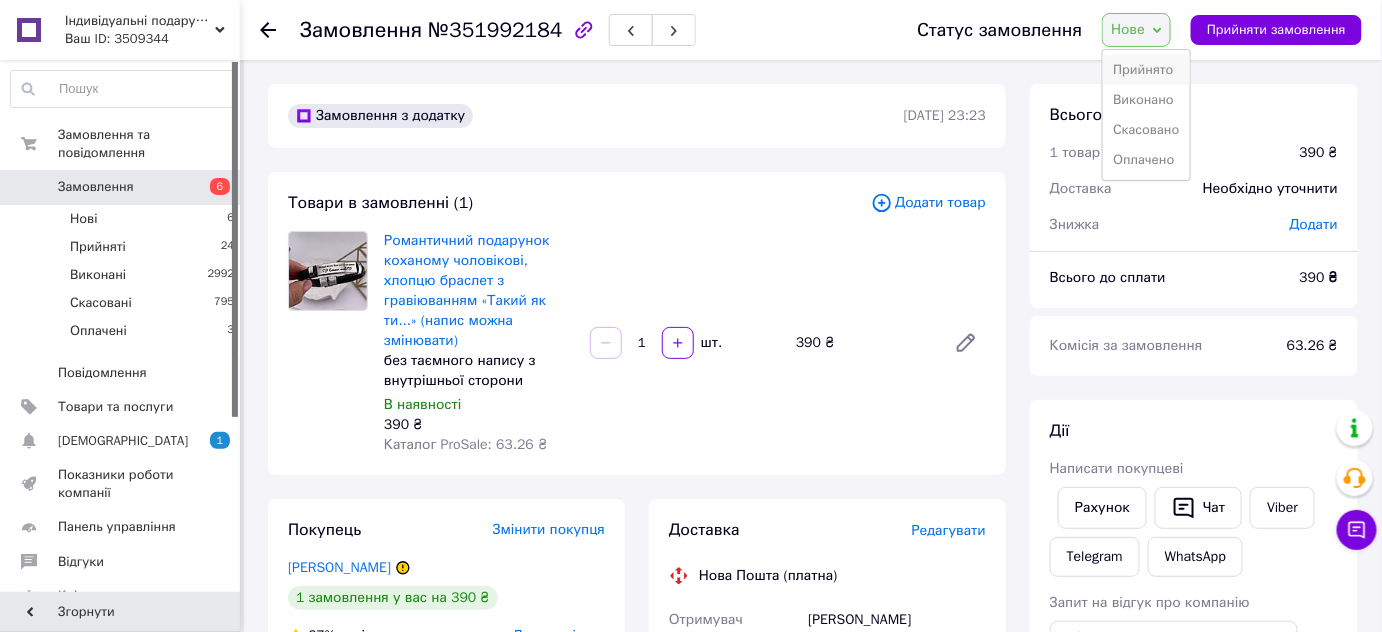 click on "Прийнято" at bounding box center [1146, 70] 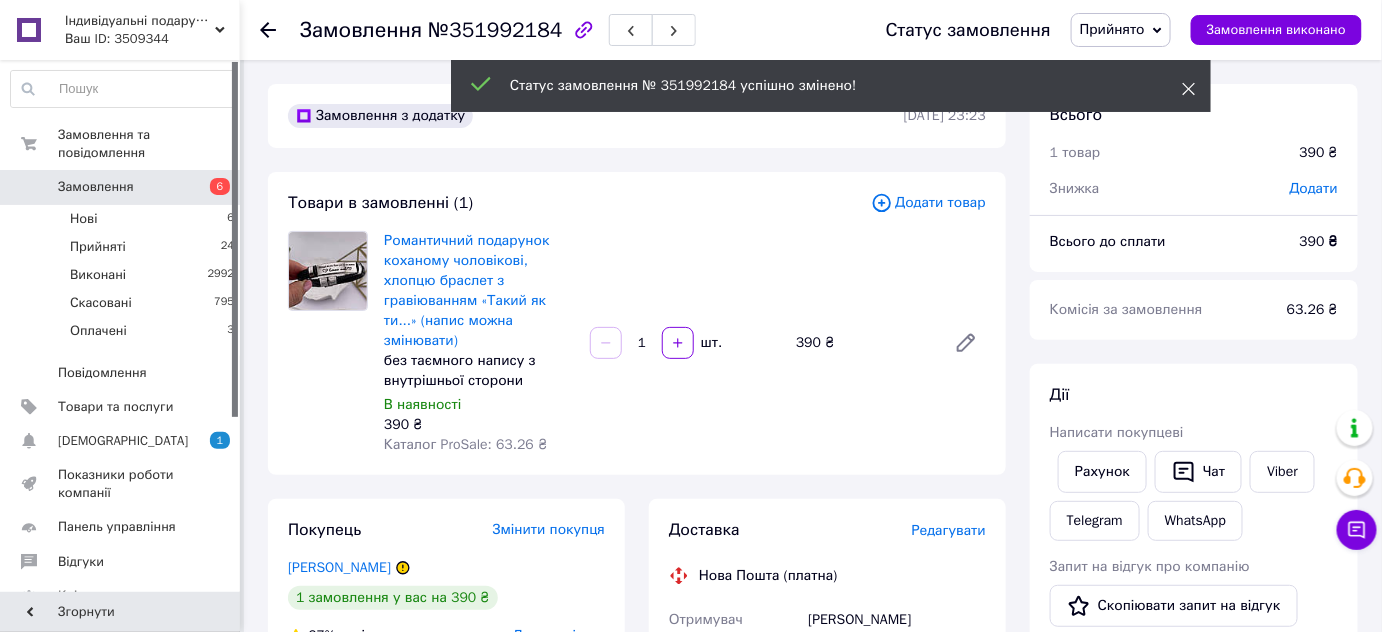 click 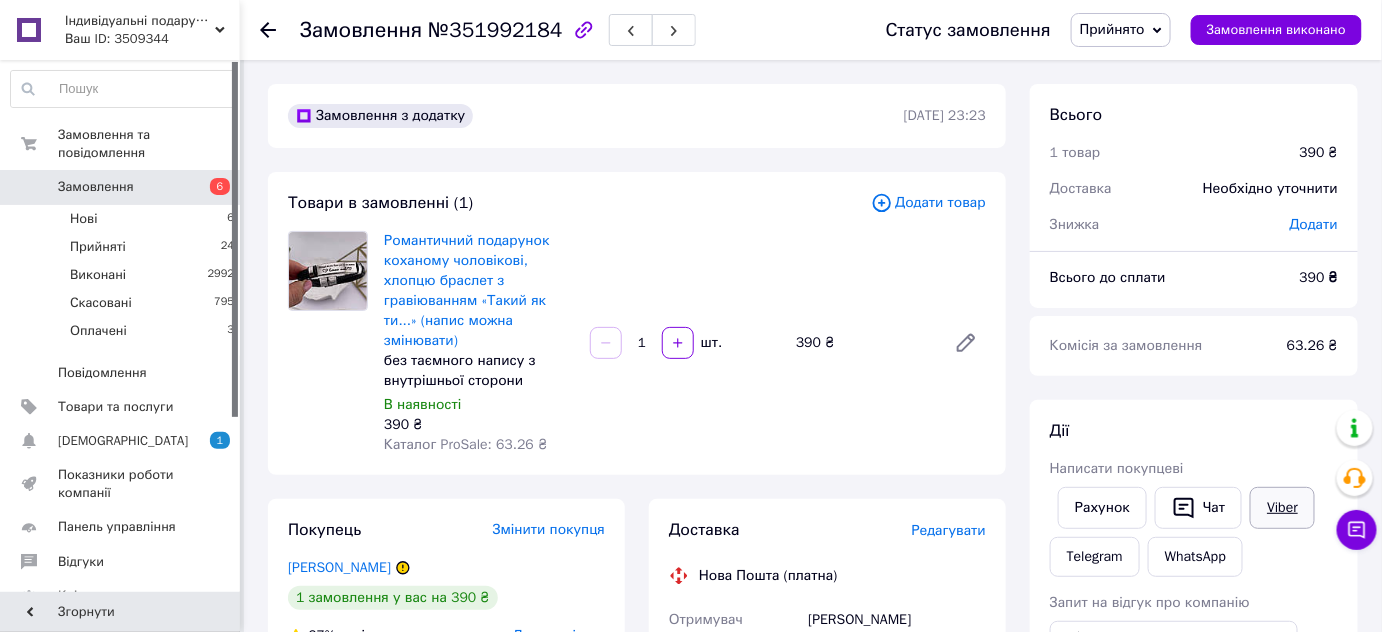 click on "Viber" at bounding box center (1282, 508) 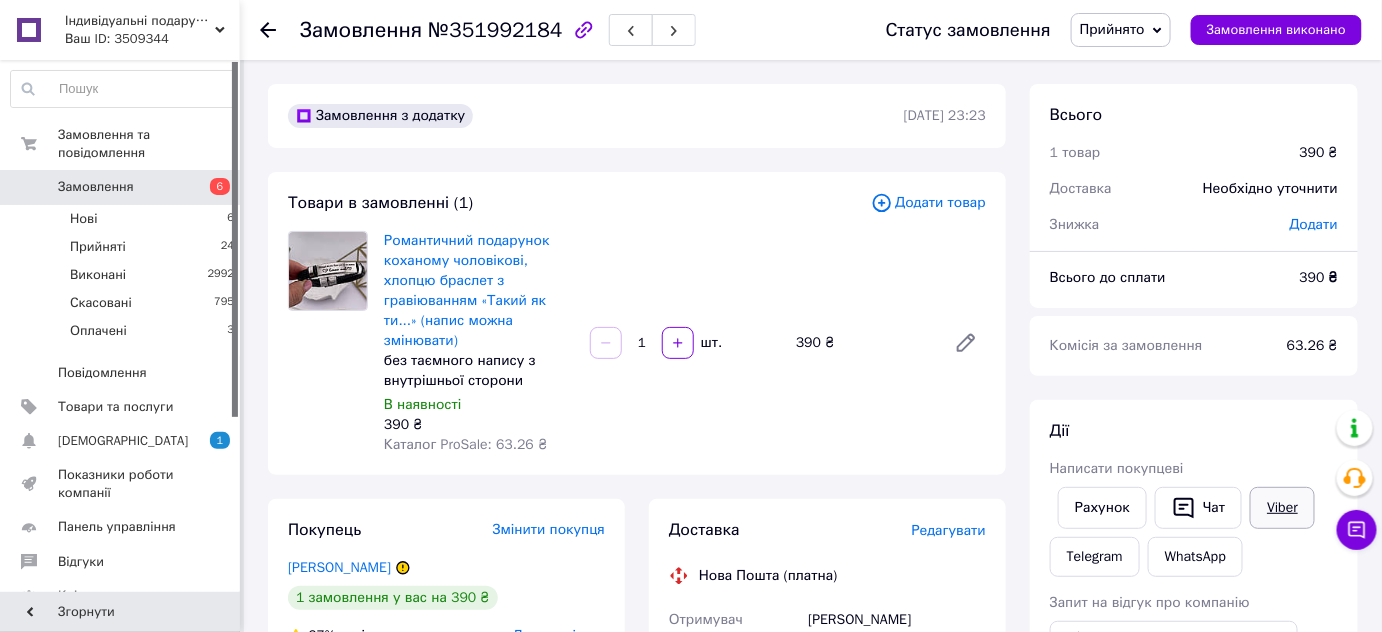 click on "Viber" at bounding box center (1282, 508) 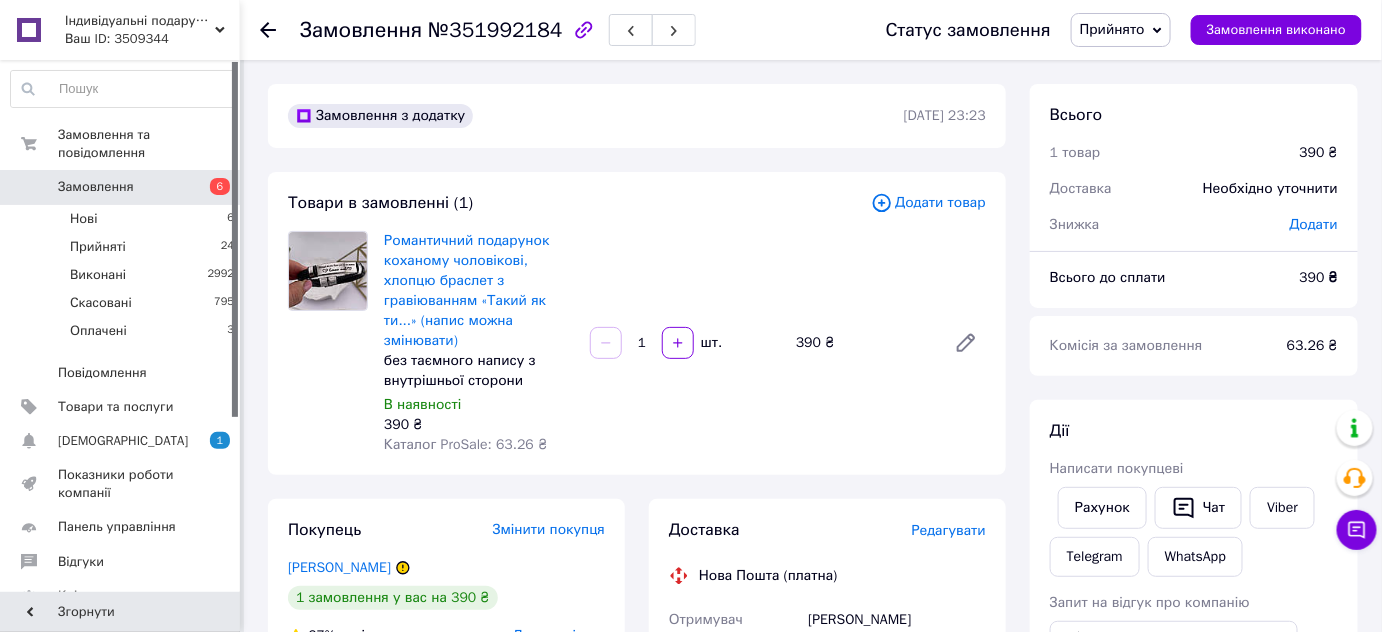 click on "Романтичний подарунок коханому чоловікові, хлопцю браслет з гравіюванням «Такий як ти...» (напис можна змінювати)" at bounding box center (467, 290) 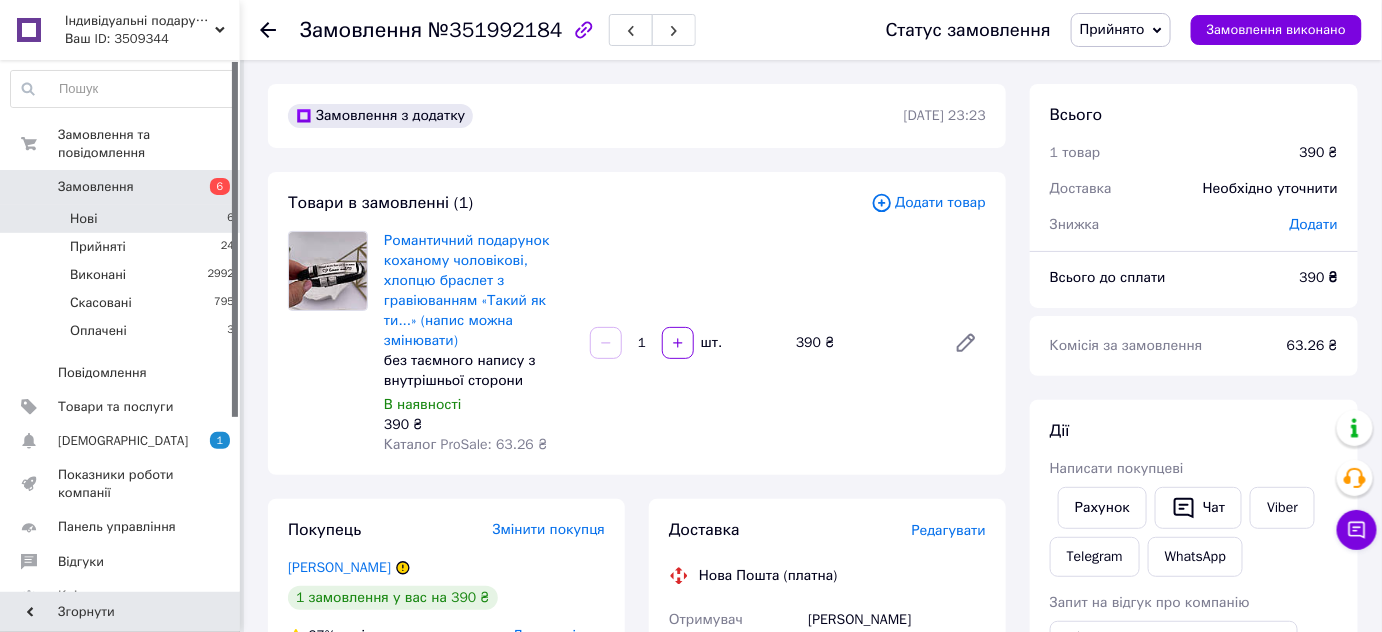 click on "Нові" at bounding box center (83, 219) 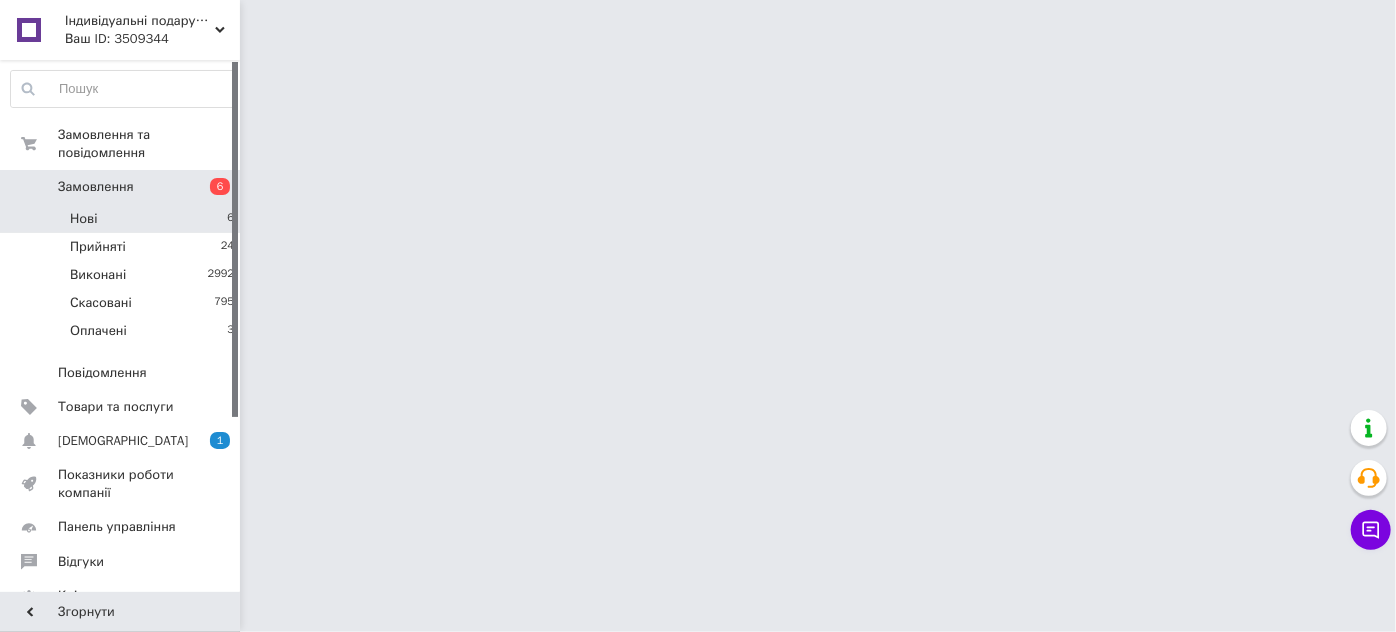 click on "Нові" at bounding box center [83, 219] 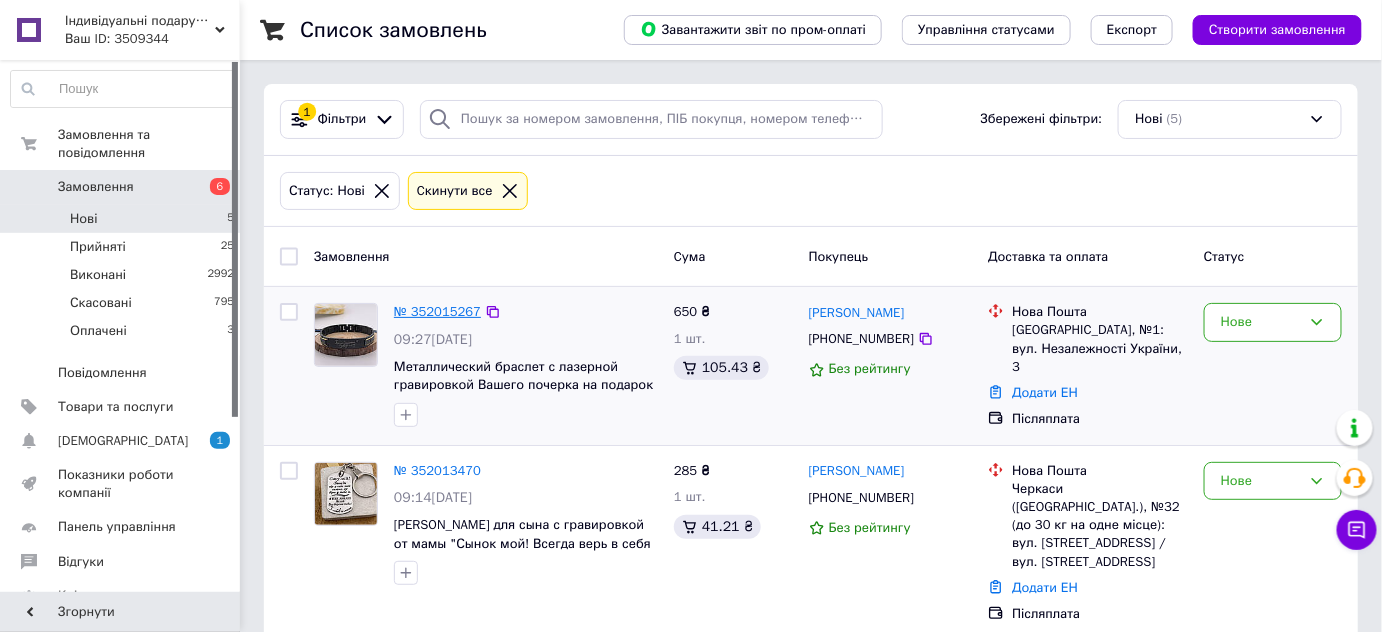 click on "№ 352015267" at bounding box center [437, 311] 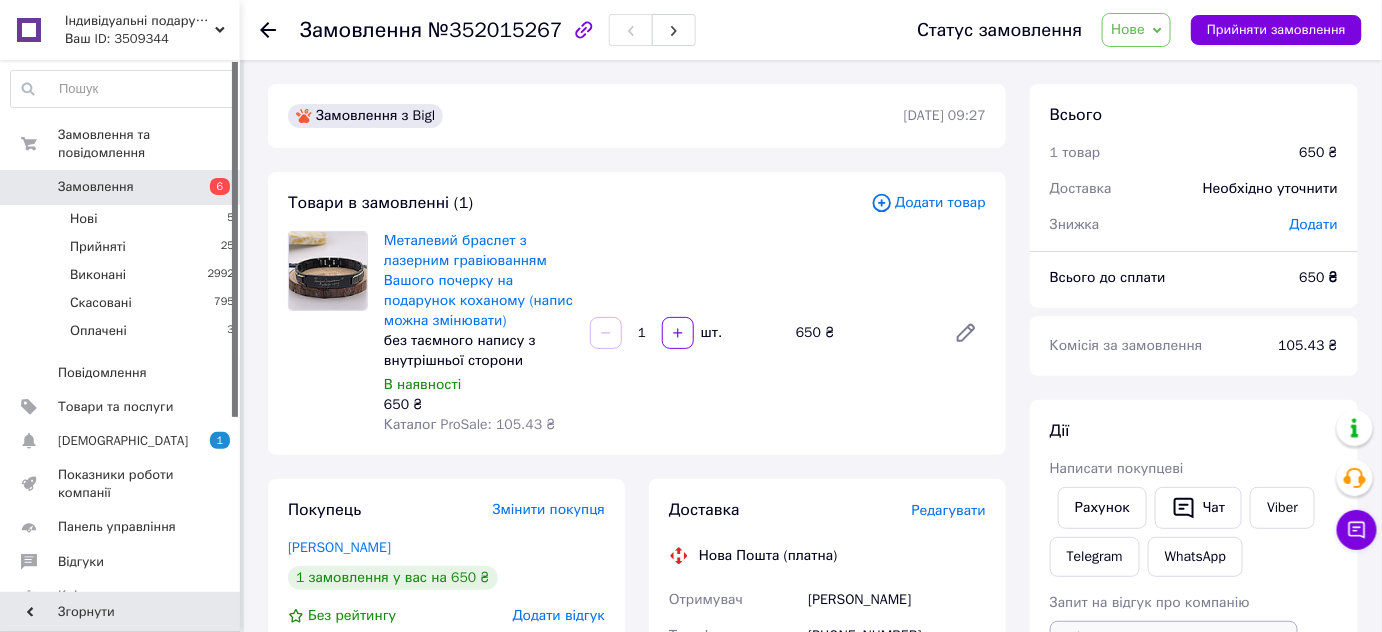 click on "Скопіювати запит на відгук" at bounding box center (1174, 642) 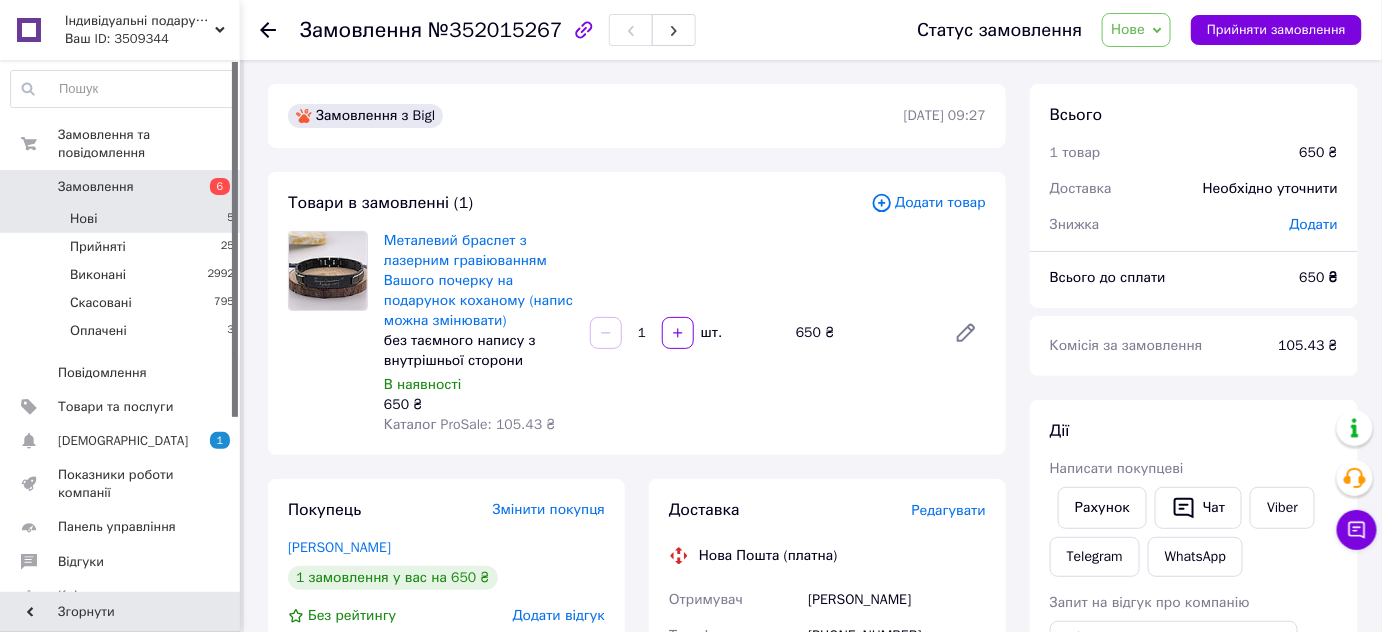 click on "Нові" at bounding box center [83, 219] 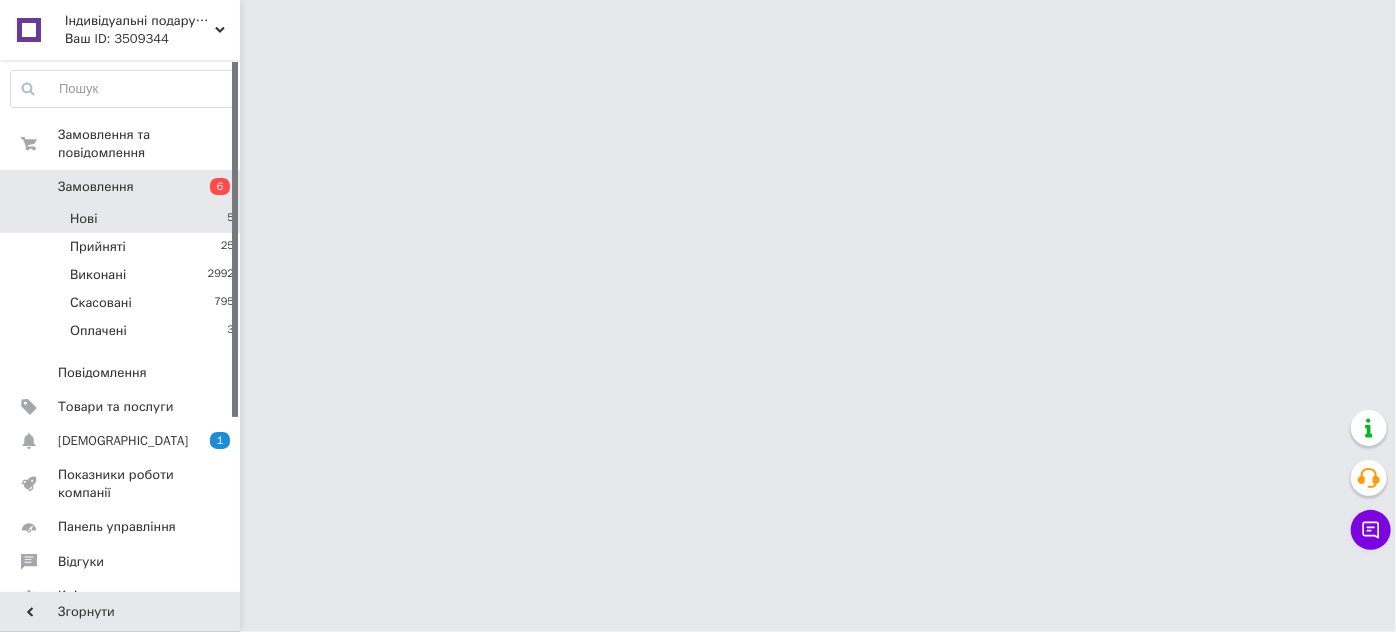 click on "Нові" at bounding box center (83, 219) 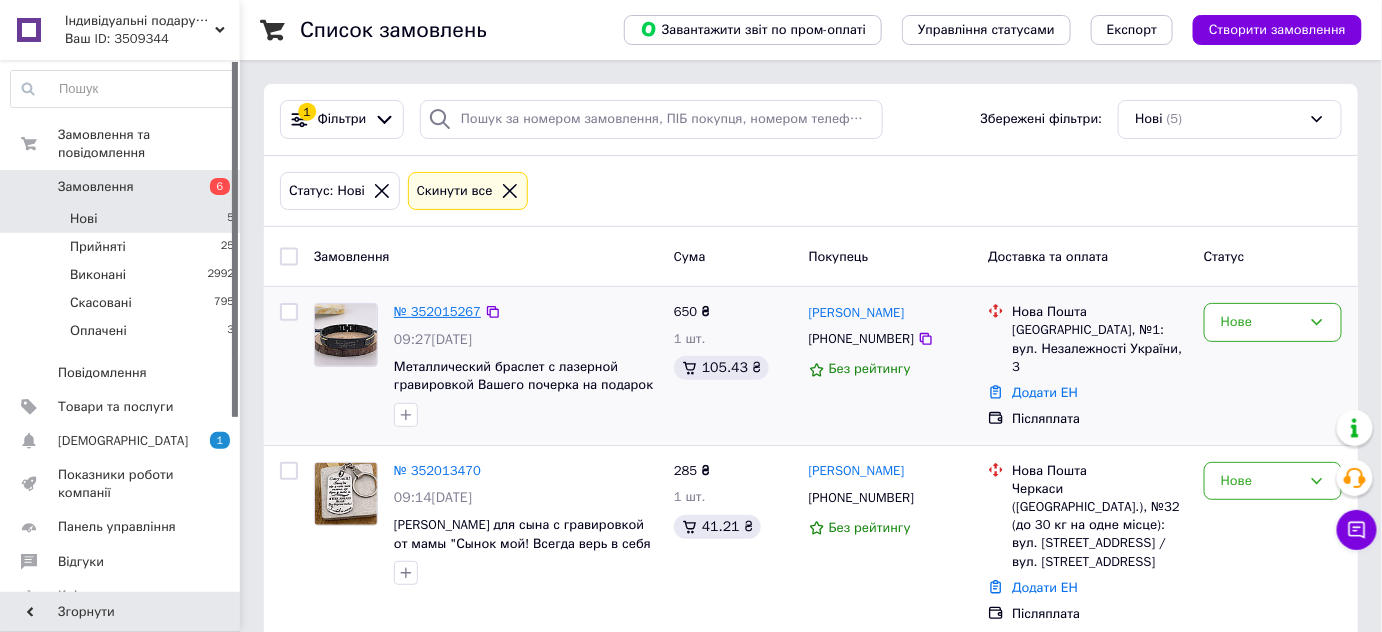 click on "№ 352015267" at bounding box center [437, 311] 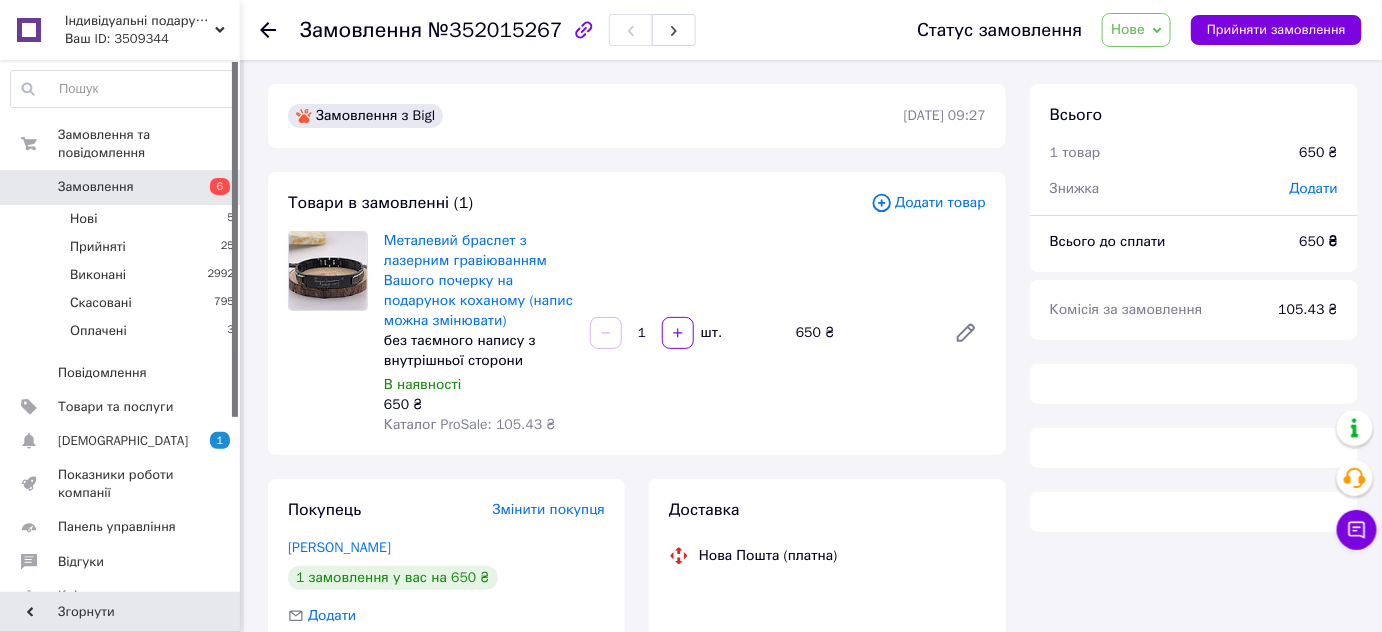 click on "Нове" at bounding box center (1136, 30) 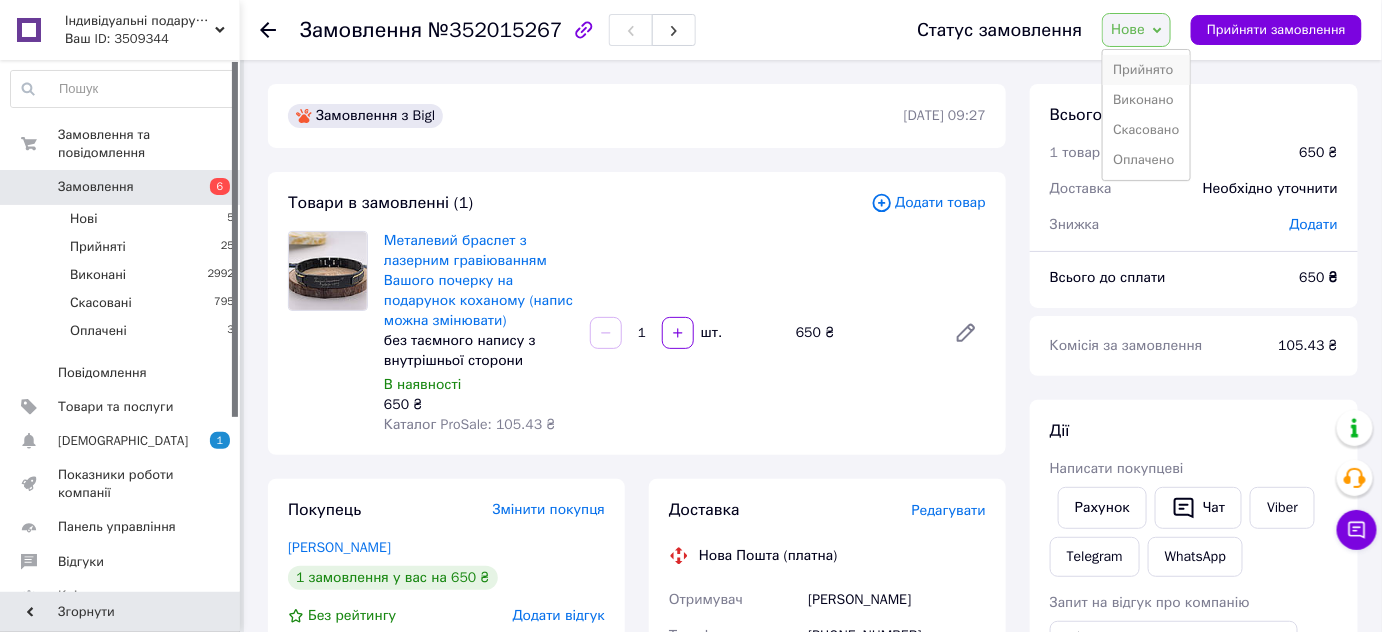 click on "Прийнято" at bounding box center [1146, 70] 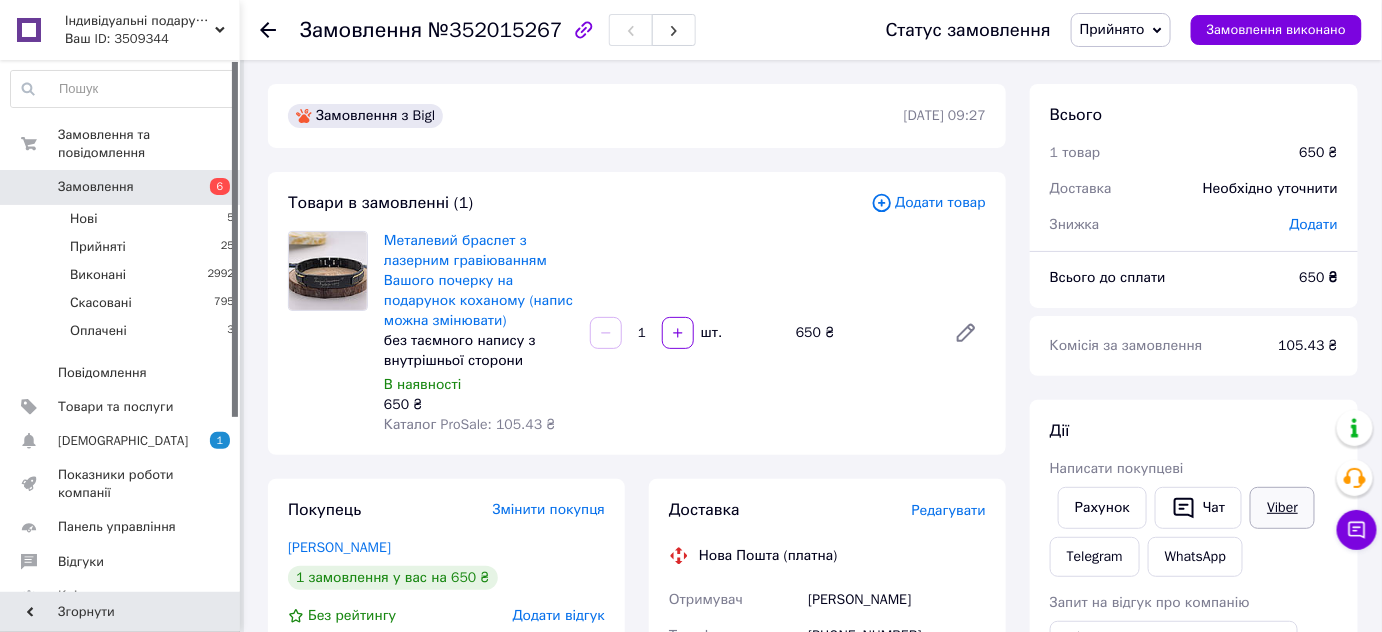click on "Viber" at bounding box center (1282, 508) 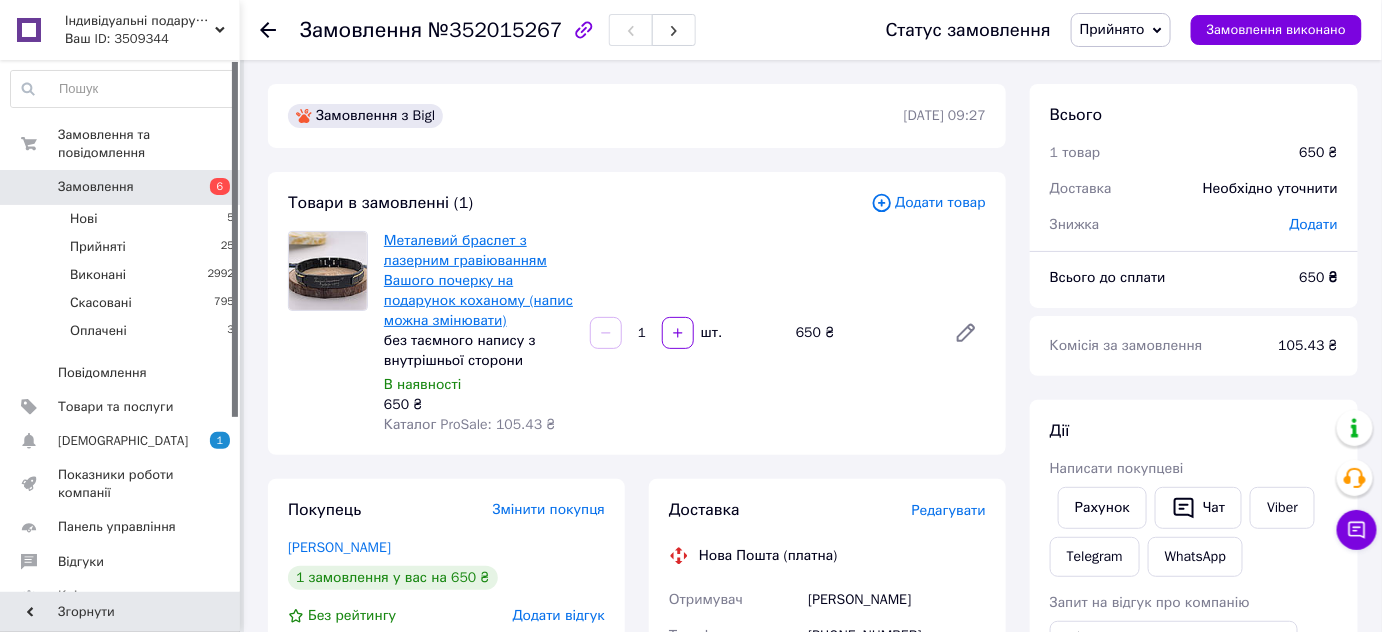 click on "Металевий браслет з лазерним гравіюванням Вашого почерку на подарунок коханому (напис можна змінювати)" at bounding box center (478, 280) 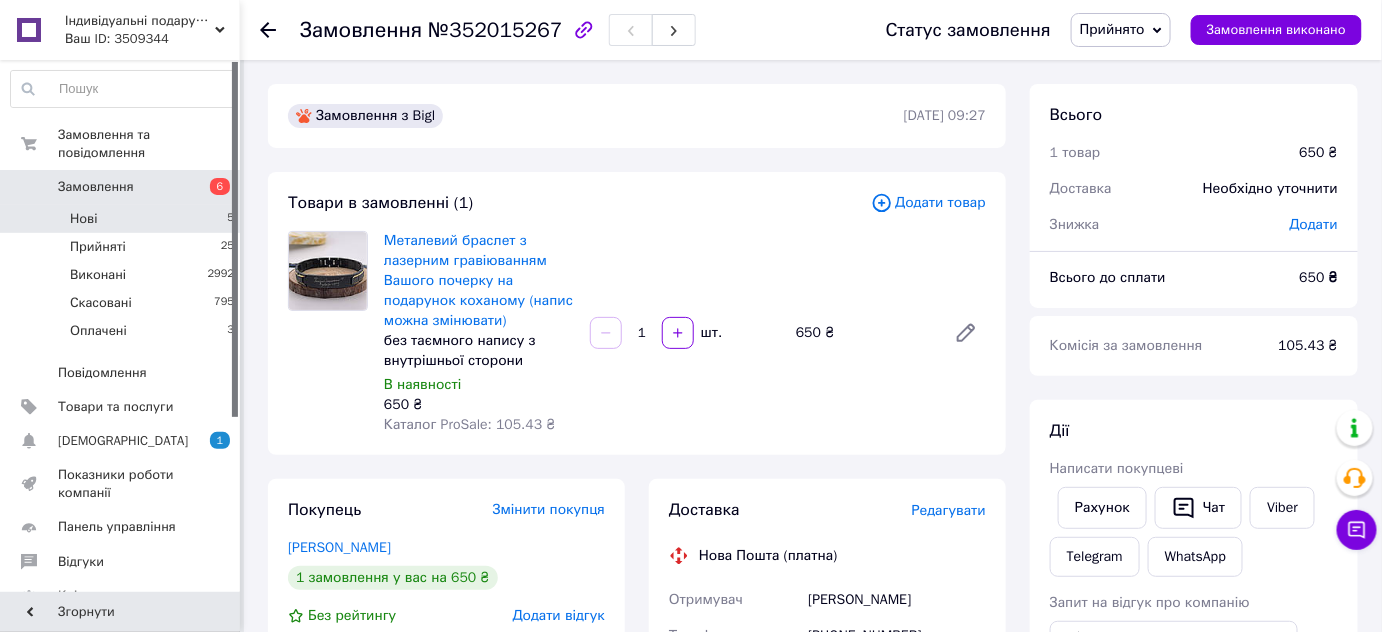 click on "Нові 5" at bounding box center [123, 219] 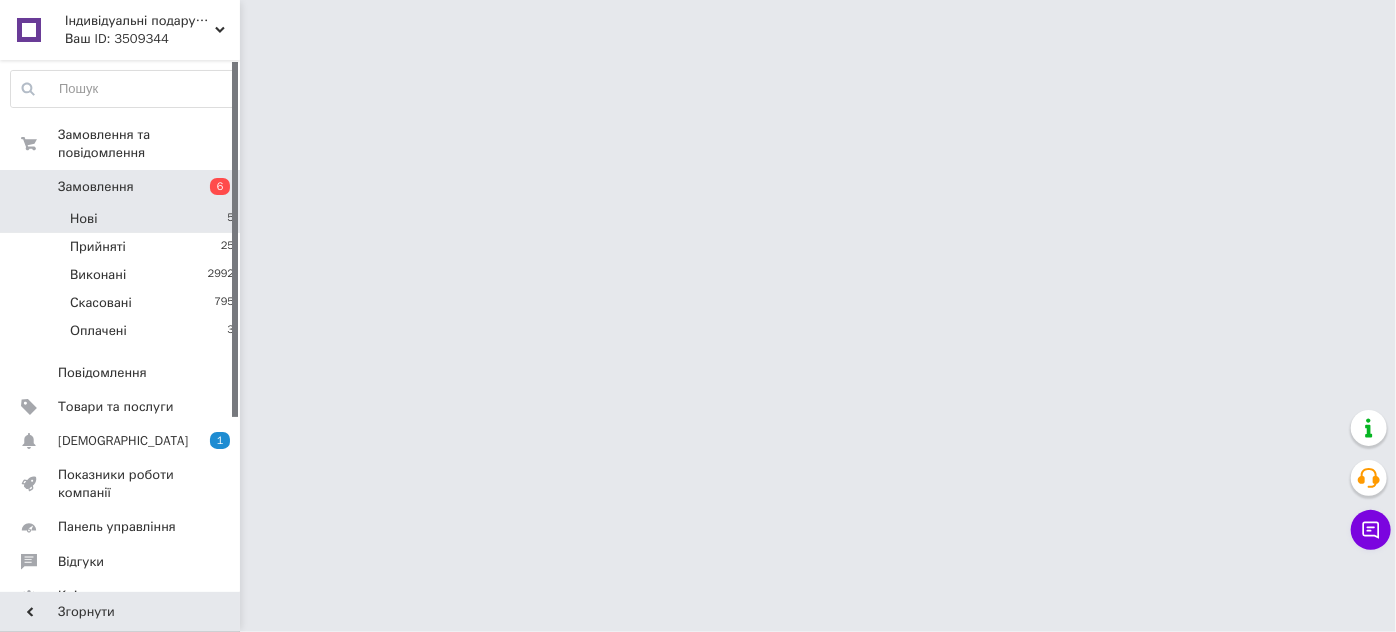 click on "Нові" at bounding box center [83, 219] 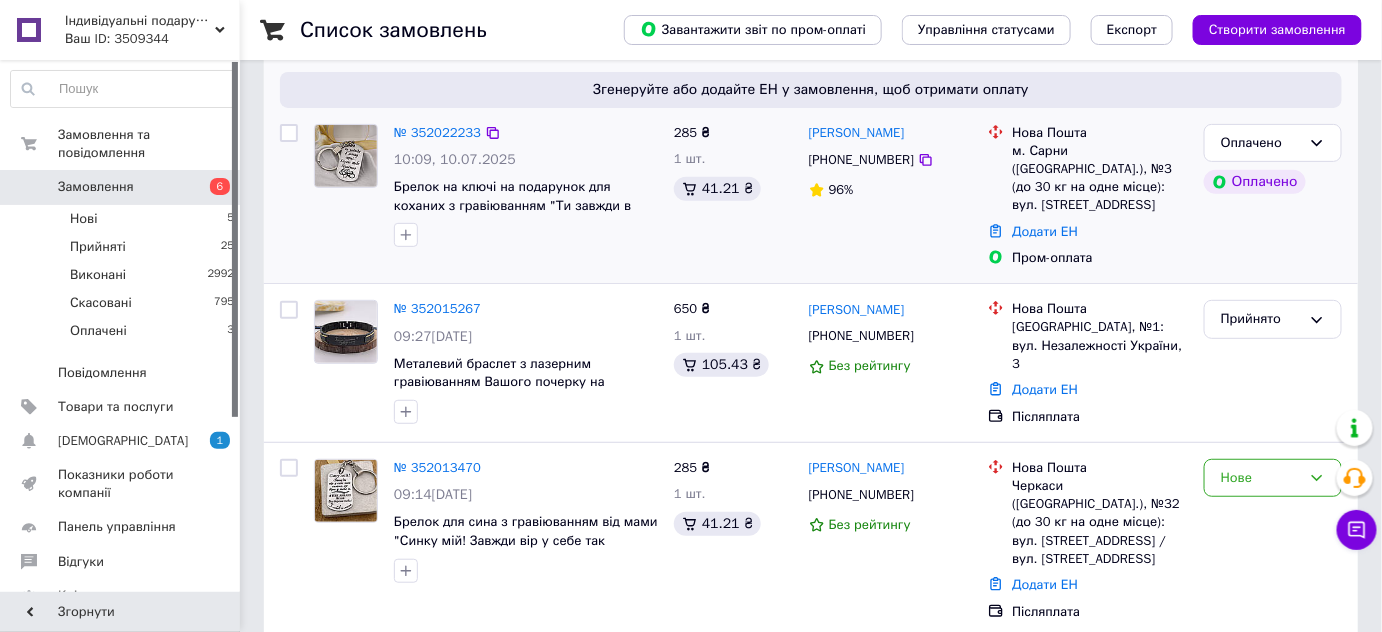 scroll, scrollTop: 181, scrollLeft: 0, axis: vertical 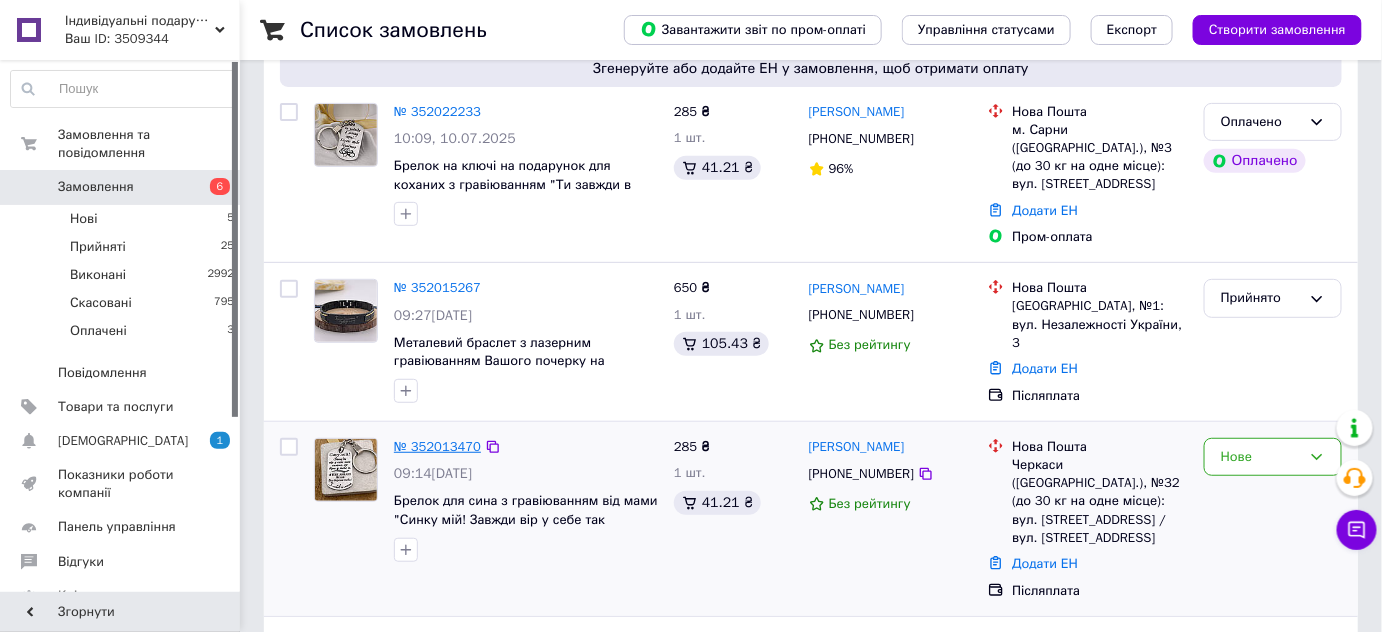 click on "№ 352013470" at bounding box center [437, 446] 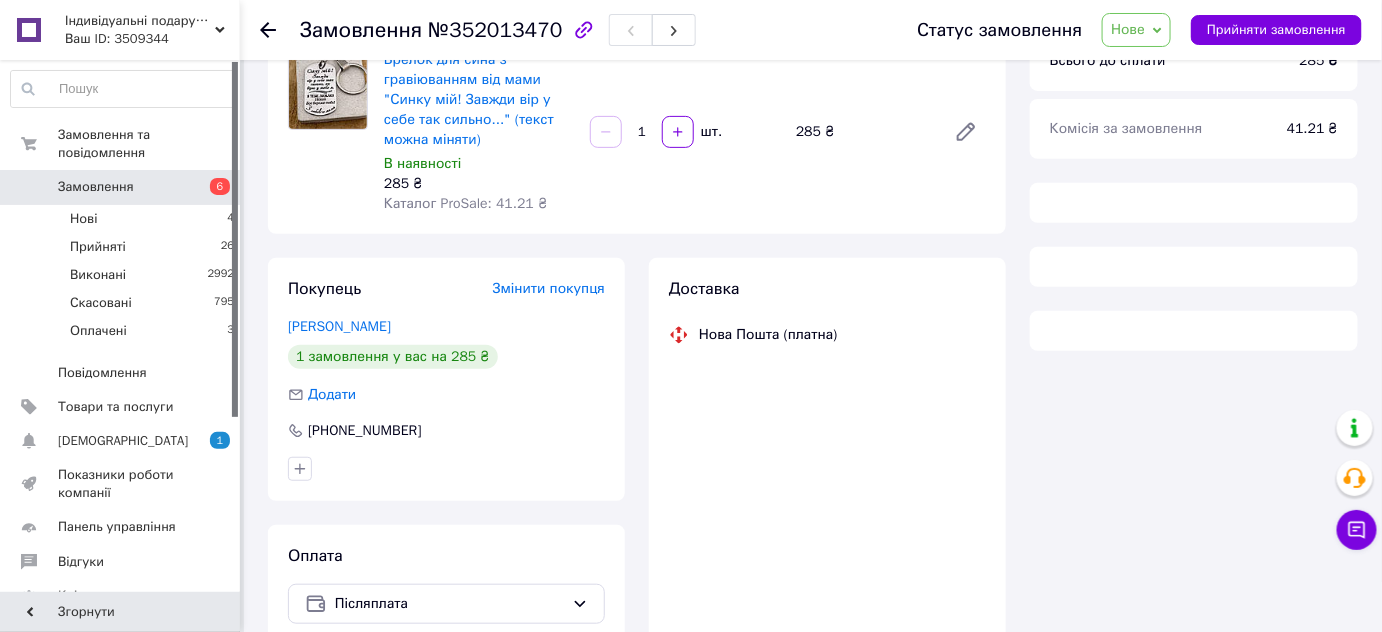 click on "Нове" at bounding box center [1128, 29] 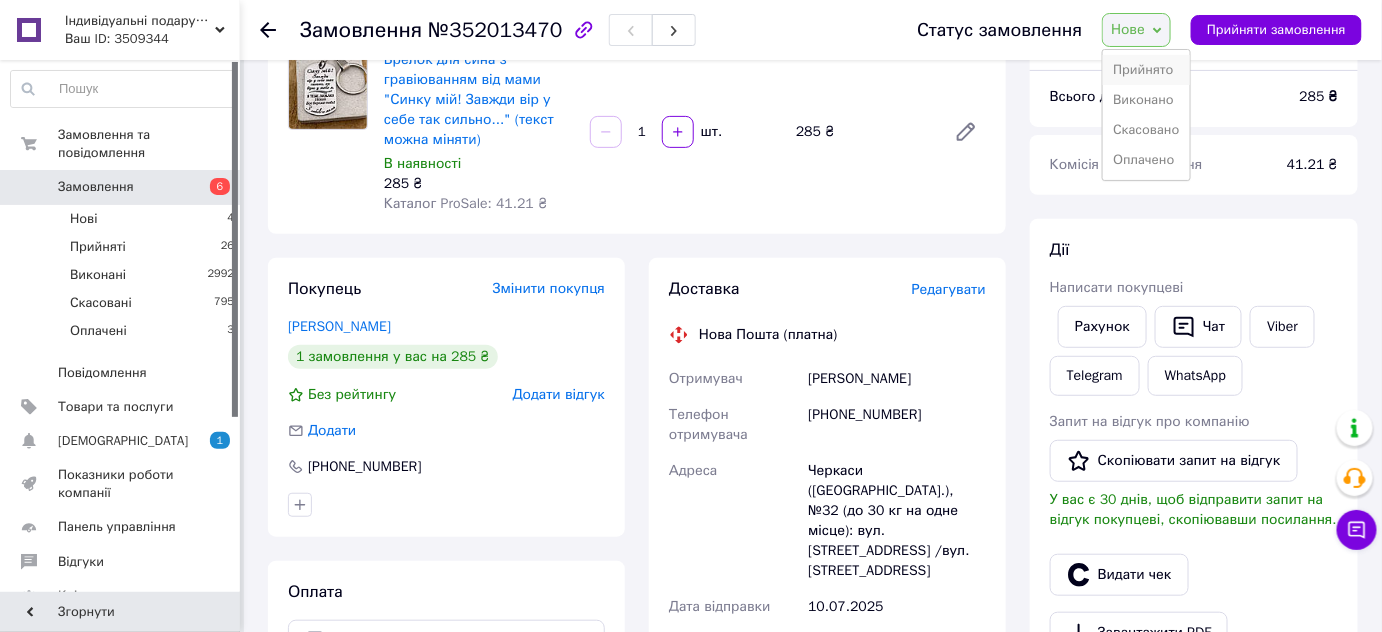 click on "Прийнято" at bounding box center (1146, 70) 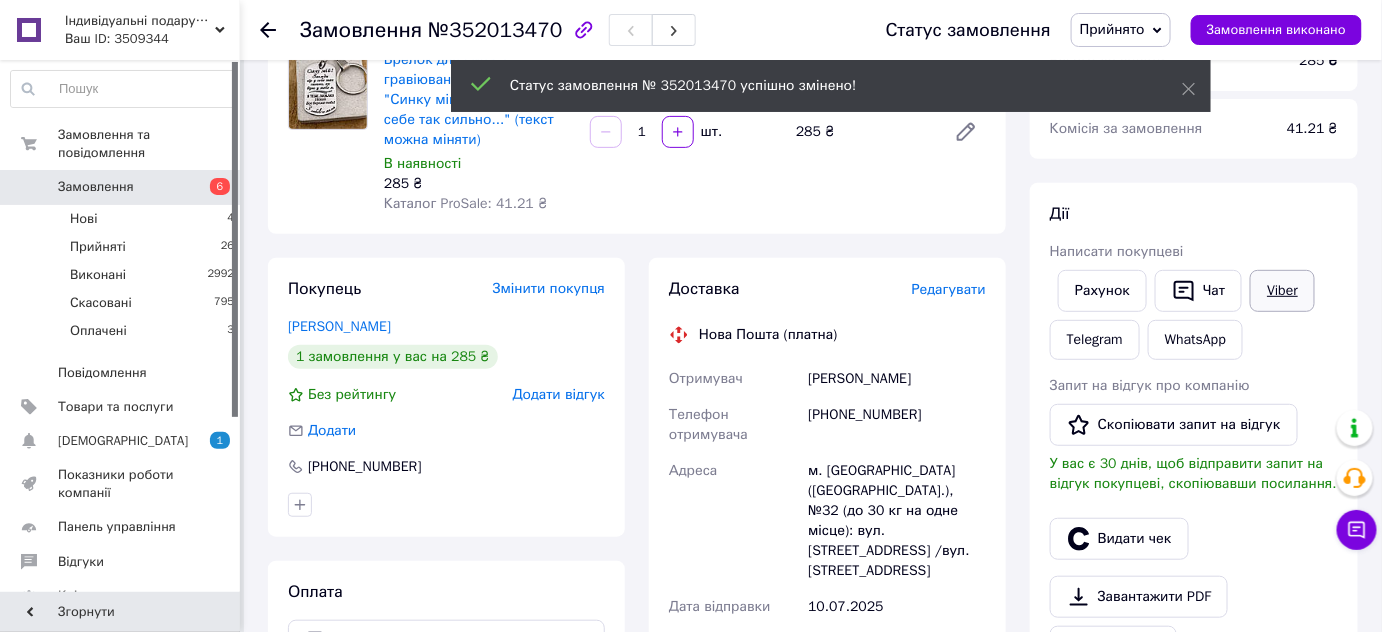 click on "Viber" at bounding box center (1282, 291) 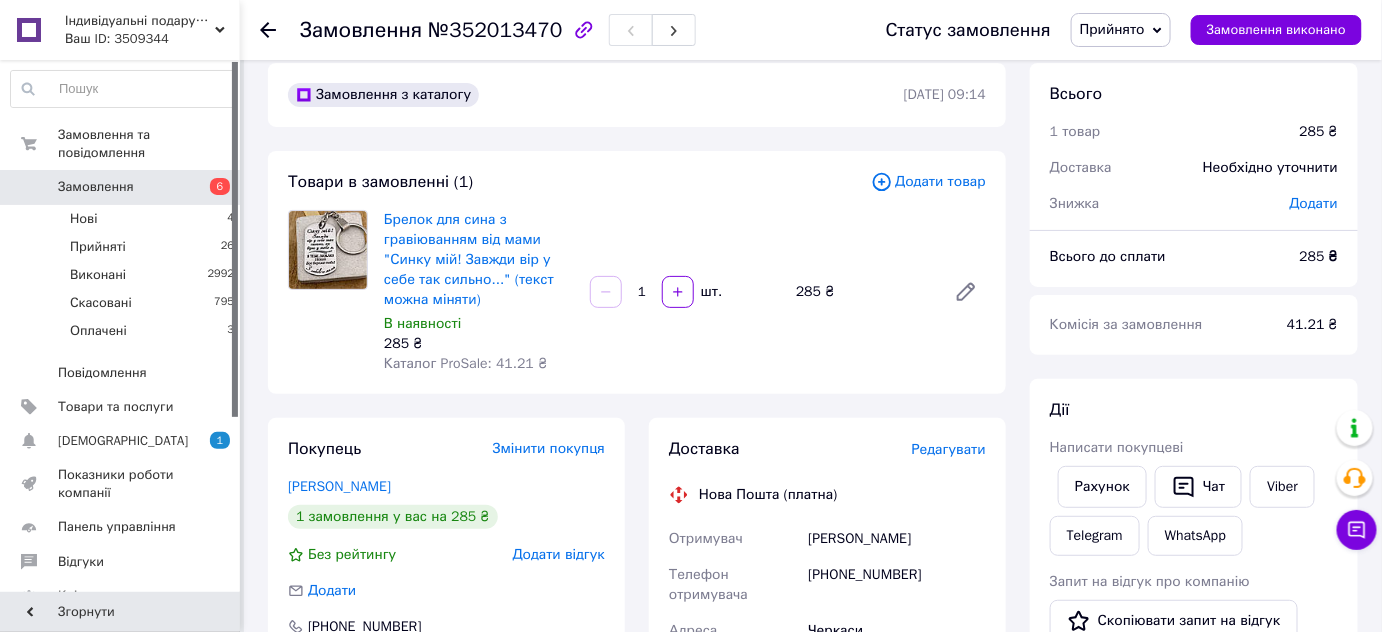 scroll, scrollTop: 0, scrollLeft: 0, axis: both 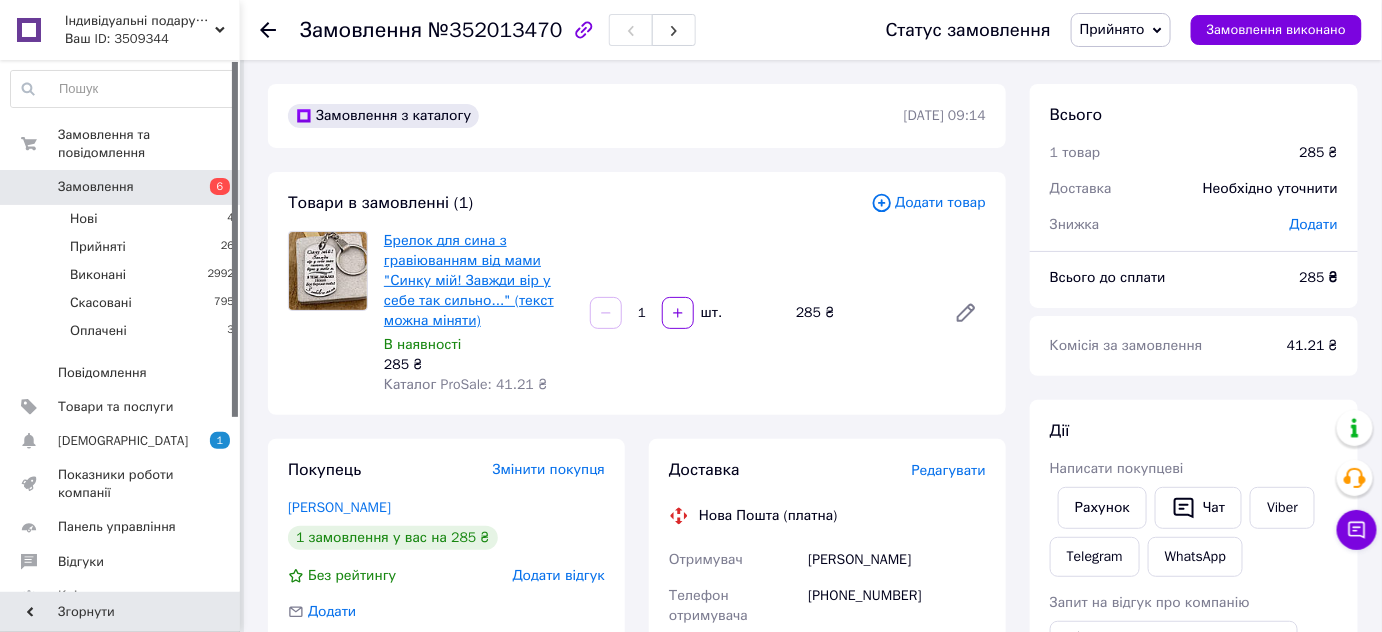 click on "Брелок для сина з гравіюванням від мами "Синку мій! Завжди вір у себе так сильно..." (текст можна міняти)" at bounding box center [469, 280] 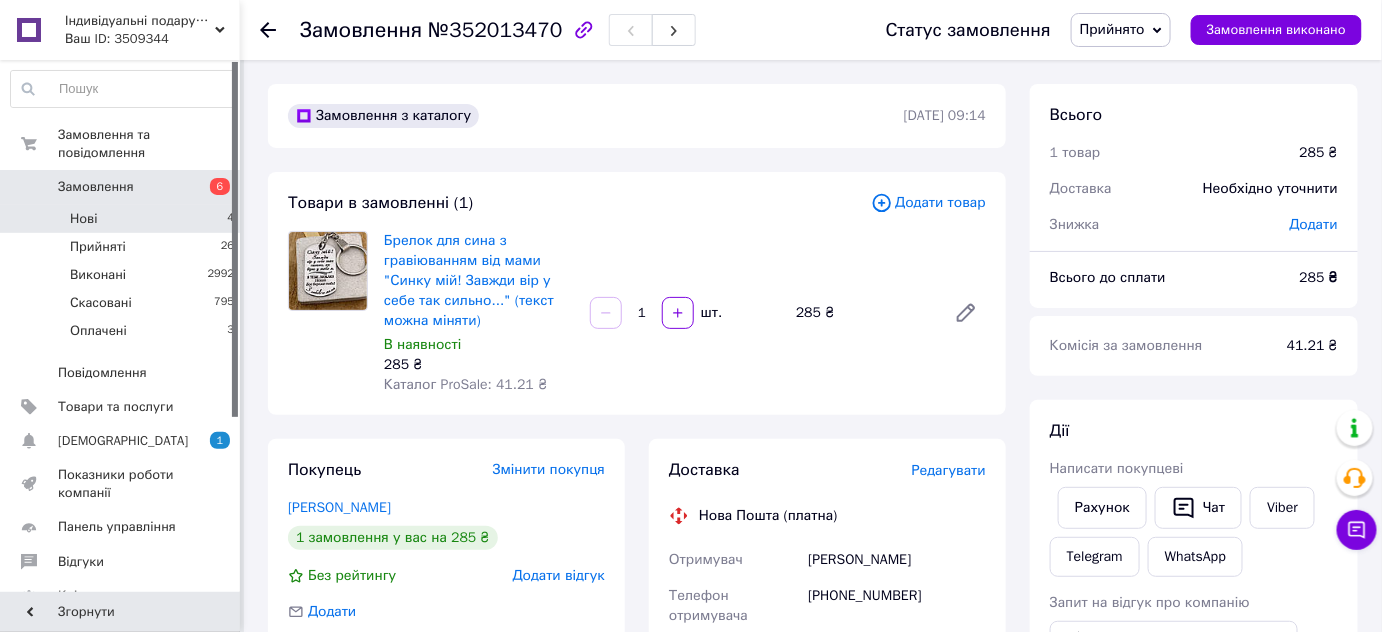click on "Нові 4" at bounding box center [123, 219] 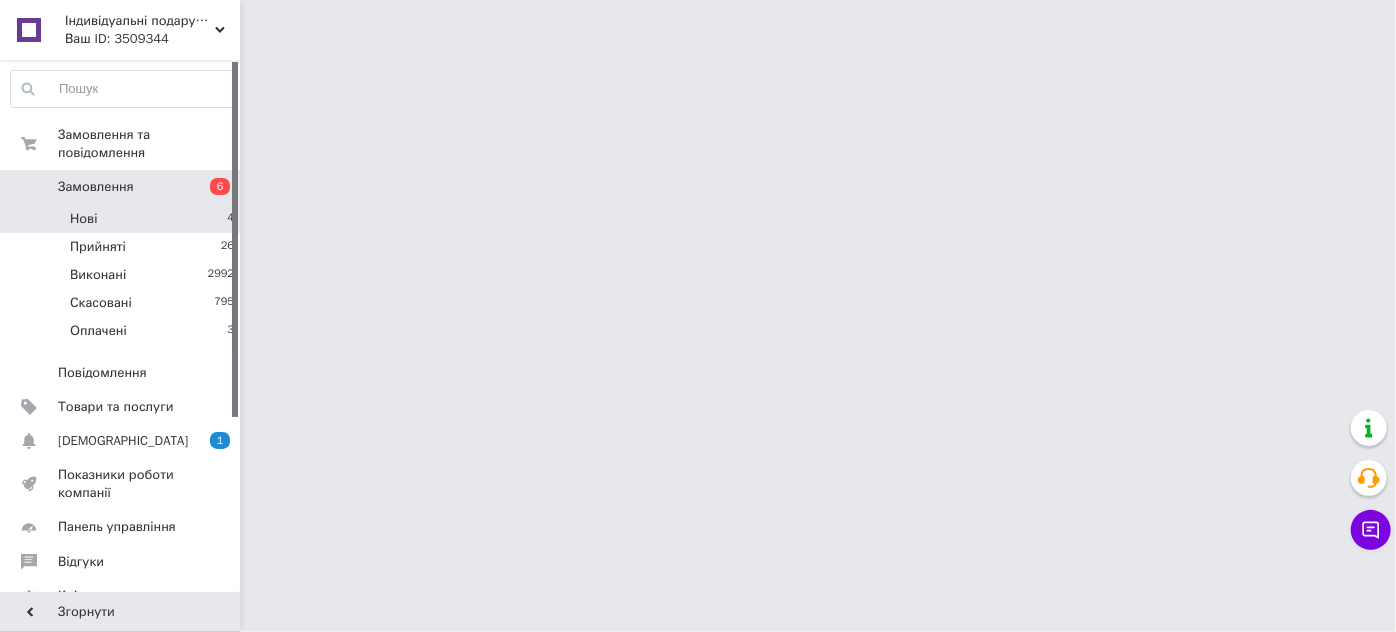 click on "Нові 4" at bounding box center (123, 219) 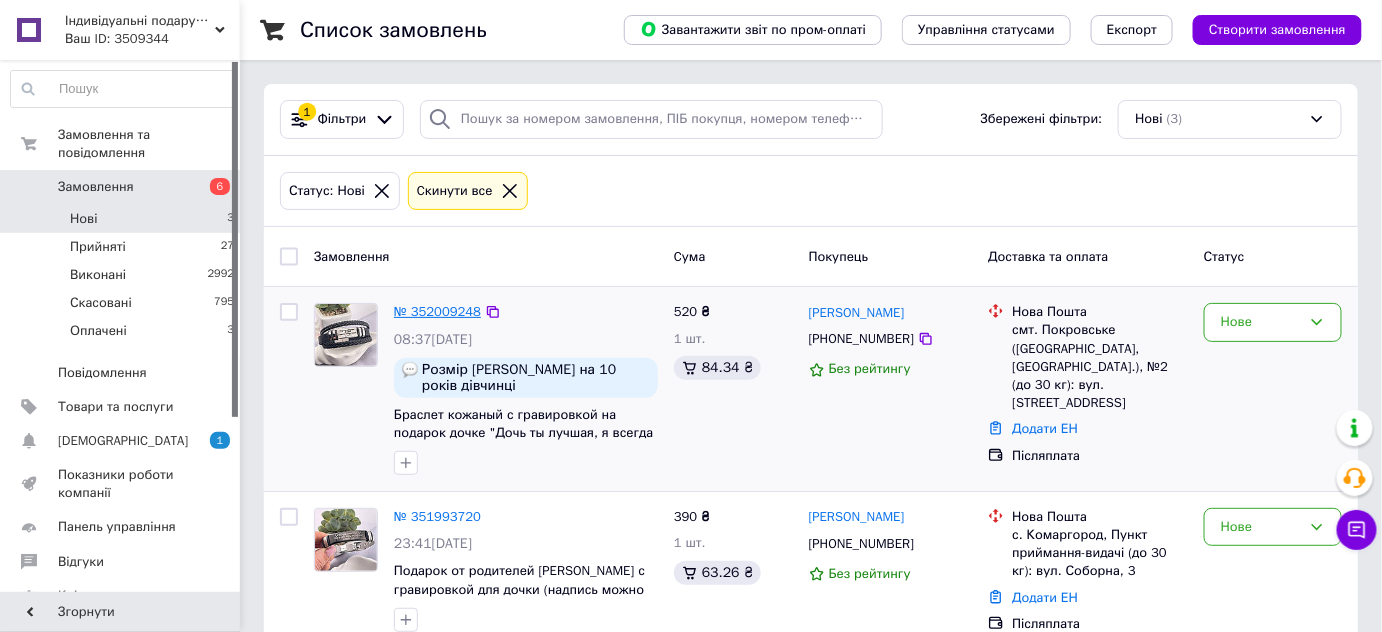 click on "№ 352009248" at bounding box center (437, 311) 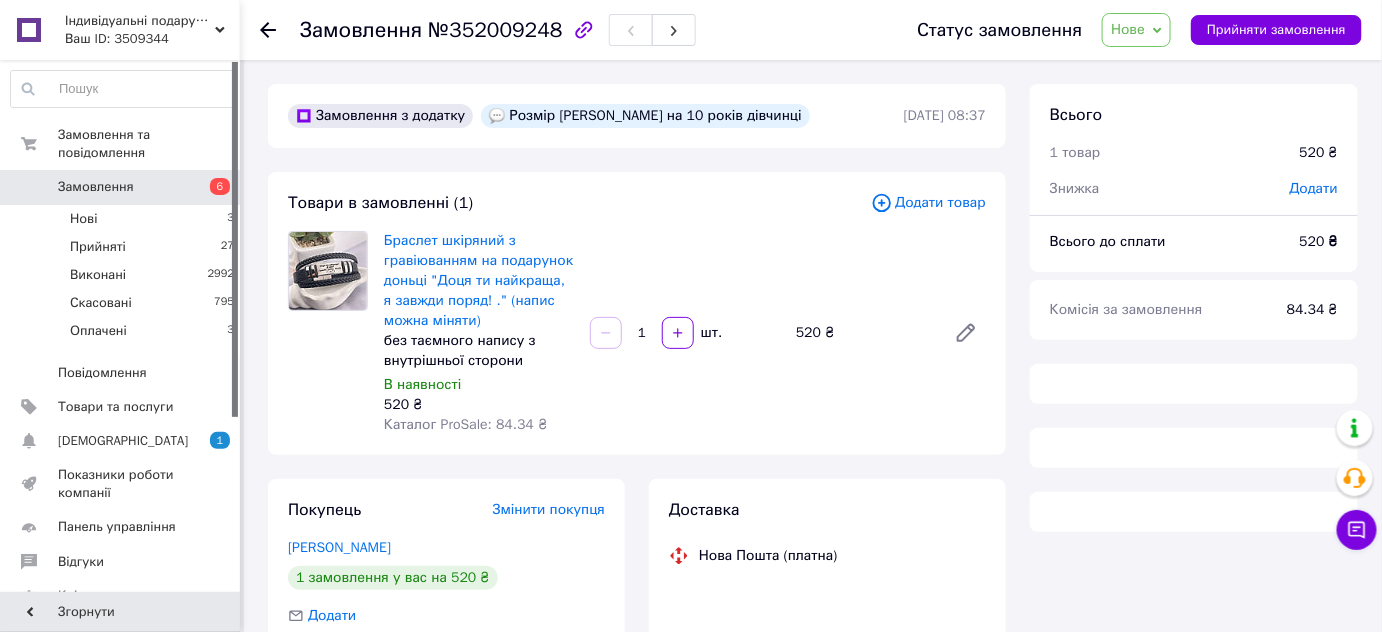 click on "Нове" at bounding box center [1128, 29] 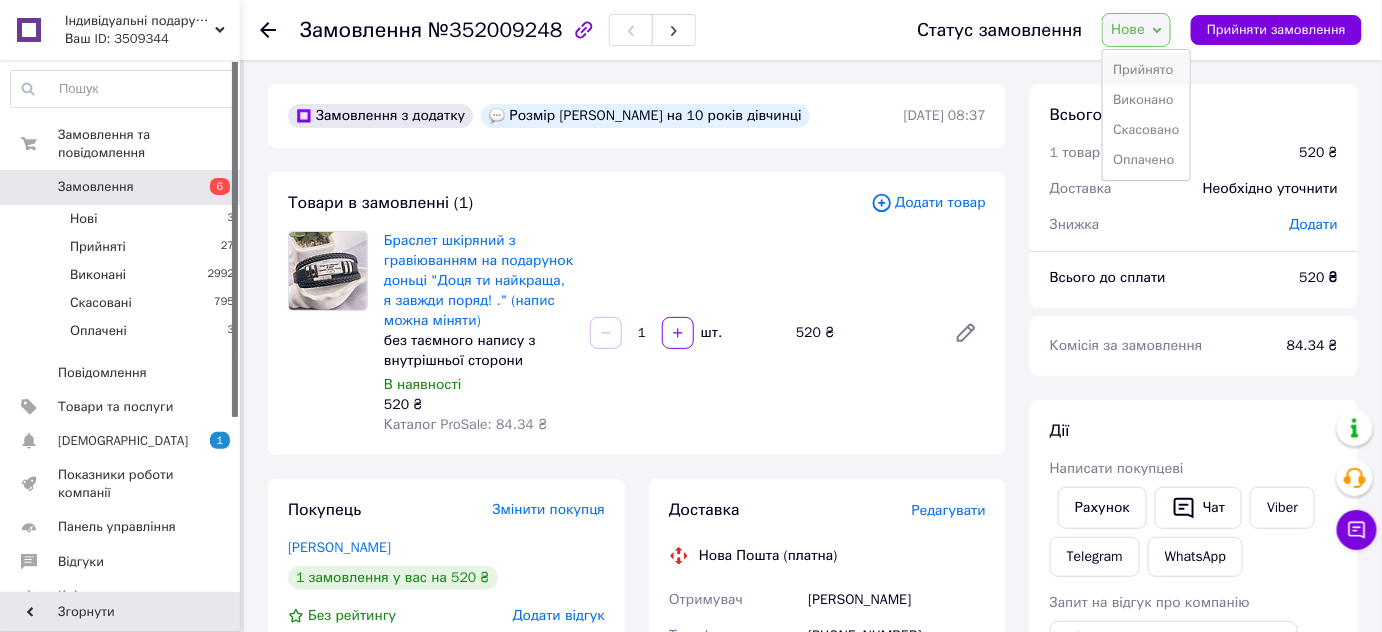 click on "Прийнято" at bounding box center (1146, 70) 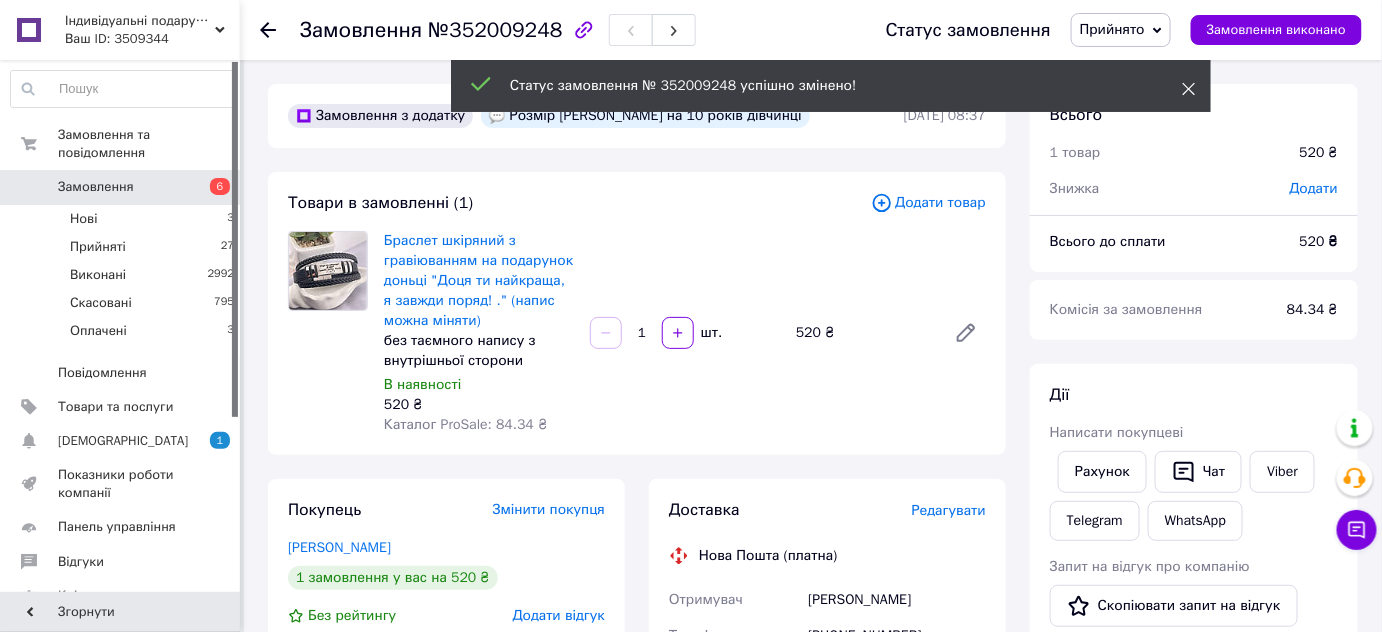 click 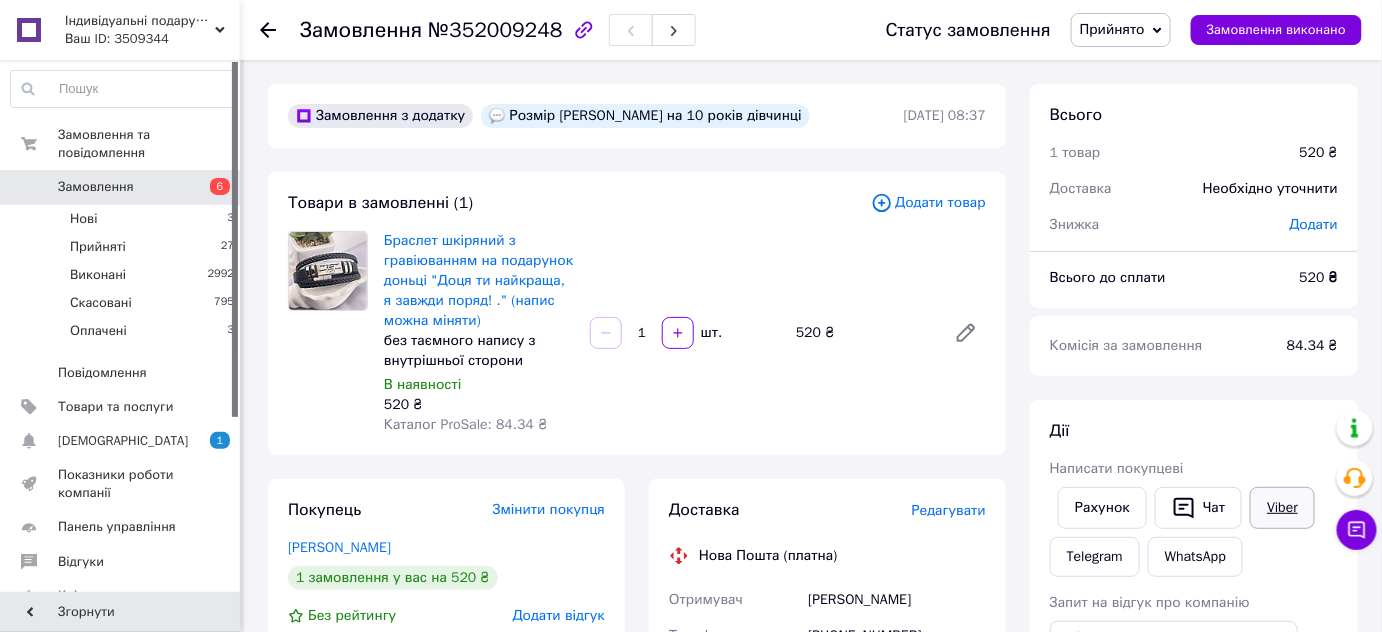 click on "Viber" at bounding box center (1282, 508) 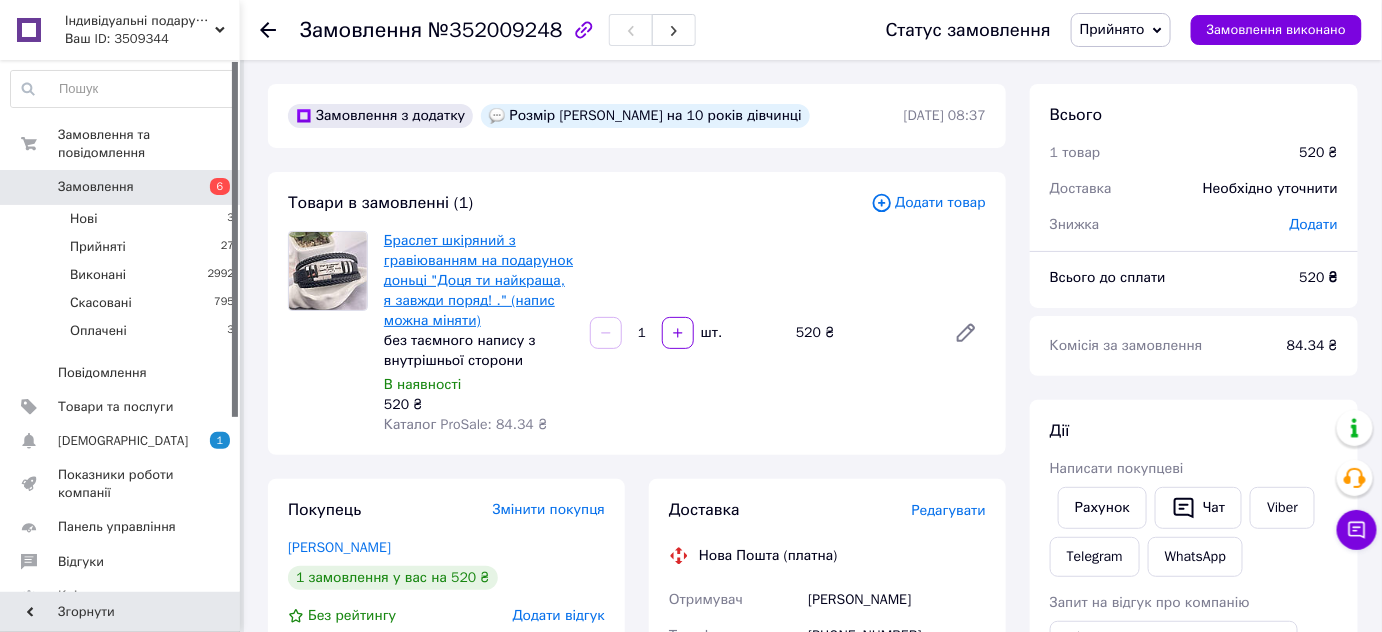 click on "Браслет шкіряний з гравіюванням на подарунок доньці "Доця ти найкраща, я завжди поряд! ." (напис можна міняти)" at bounding box center (478, 280) 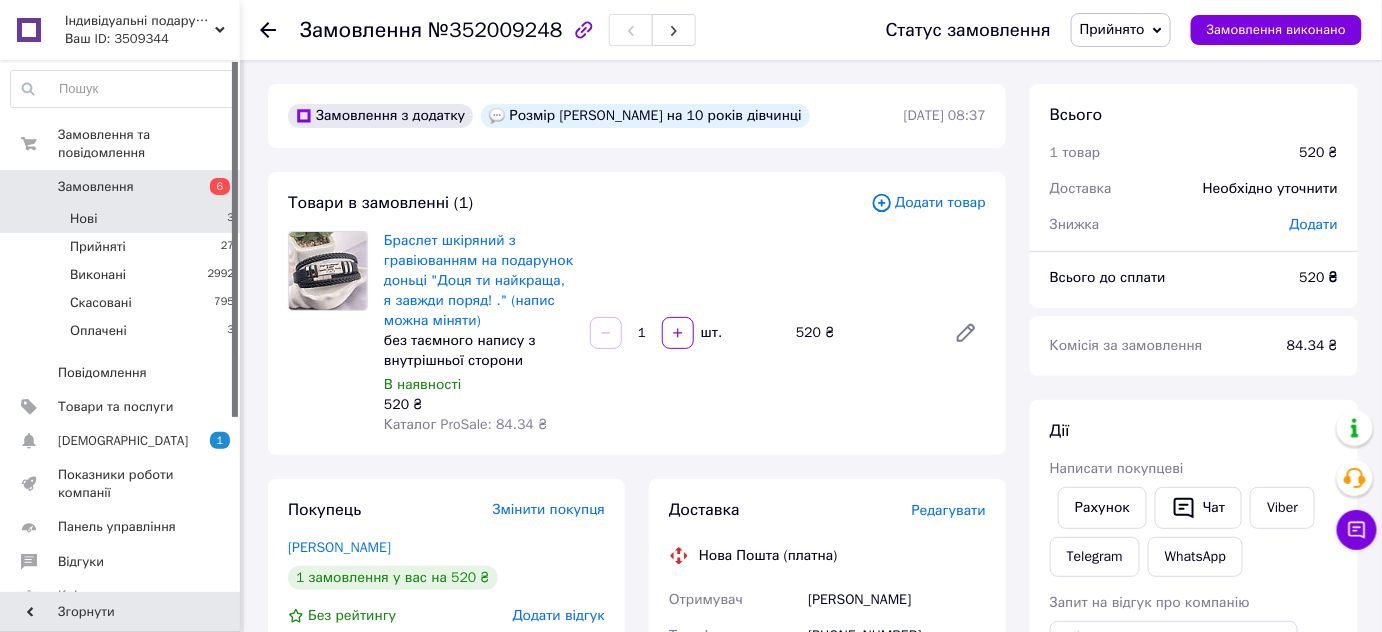click on "Нові" at bounding box center (83, 219) 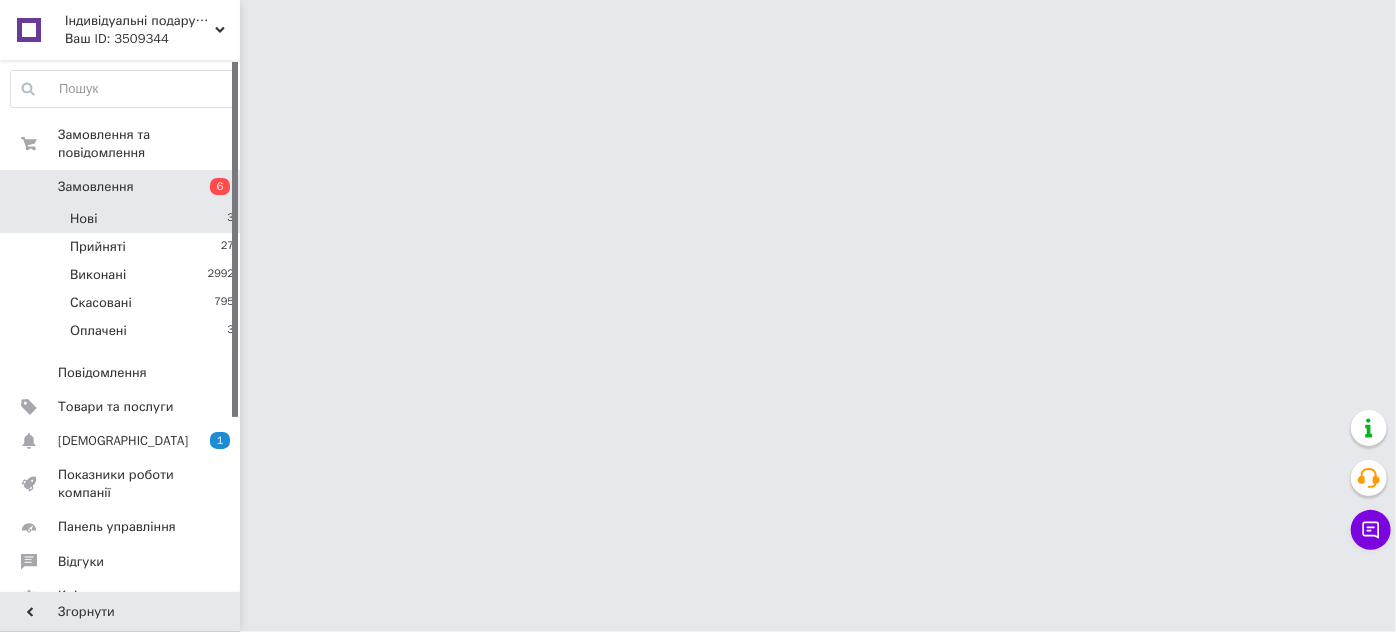 click on "Нові" at bounding box center (83, 219) 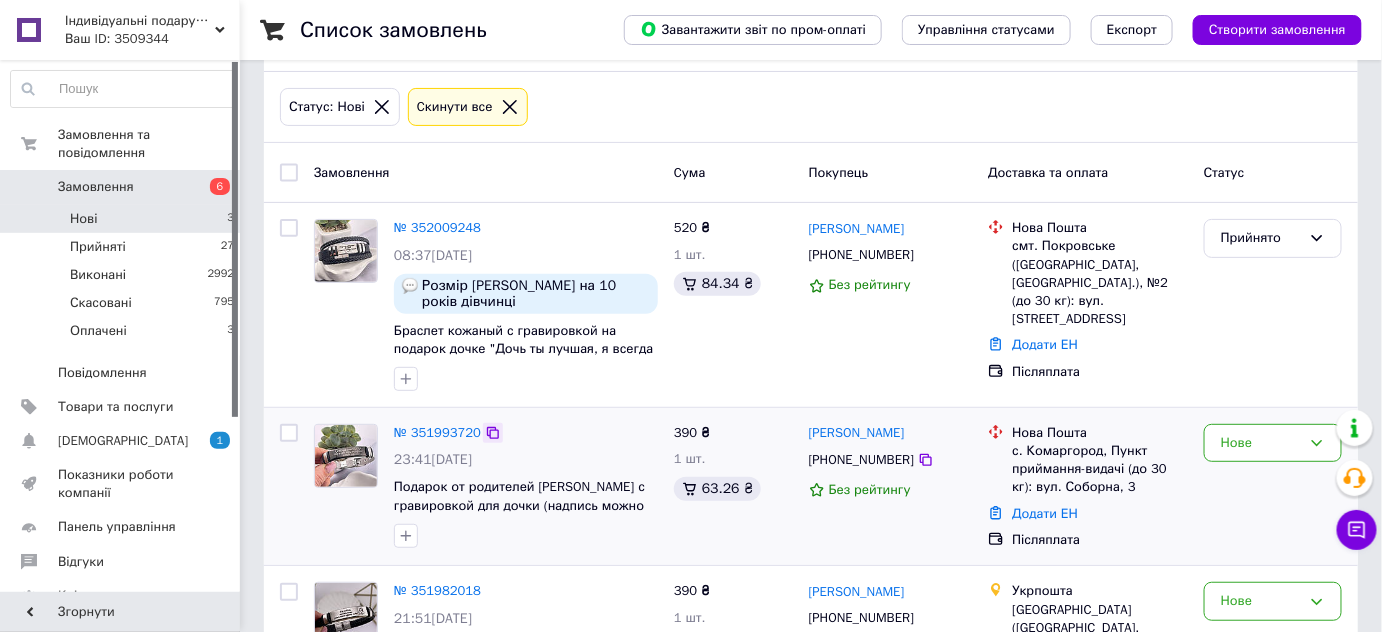 scroll, scrollTop: 90, scrollLeft: 0, axis: vertical 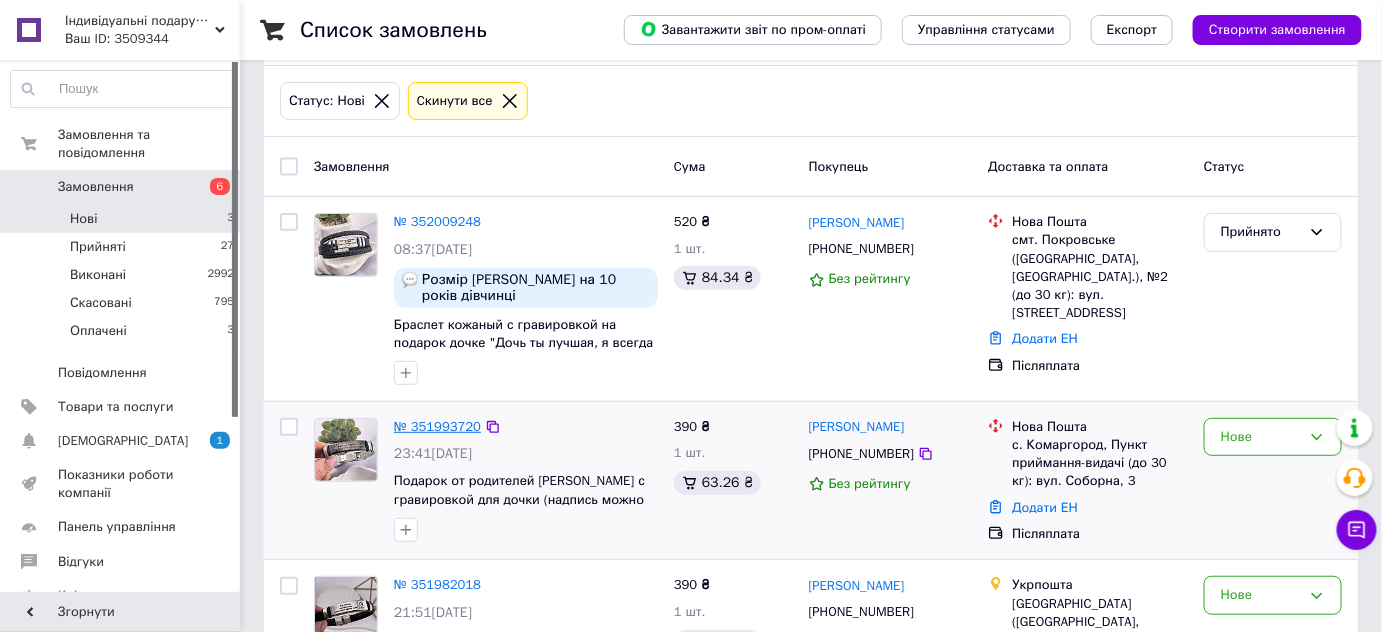 click on "№ 351993720" at bounding box center (437, 426) 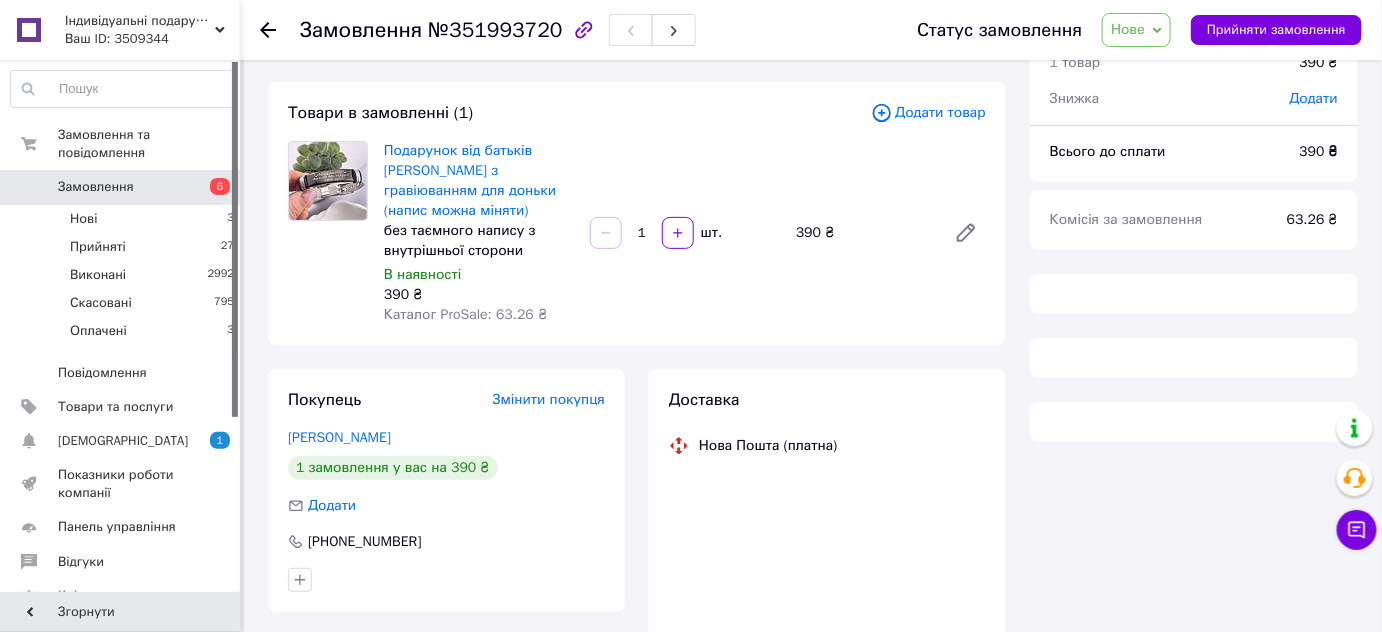 click on "Нове" at bounding box center [1128, 29] 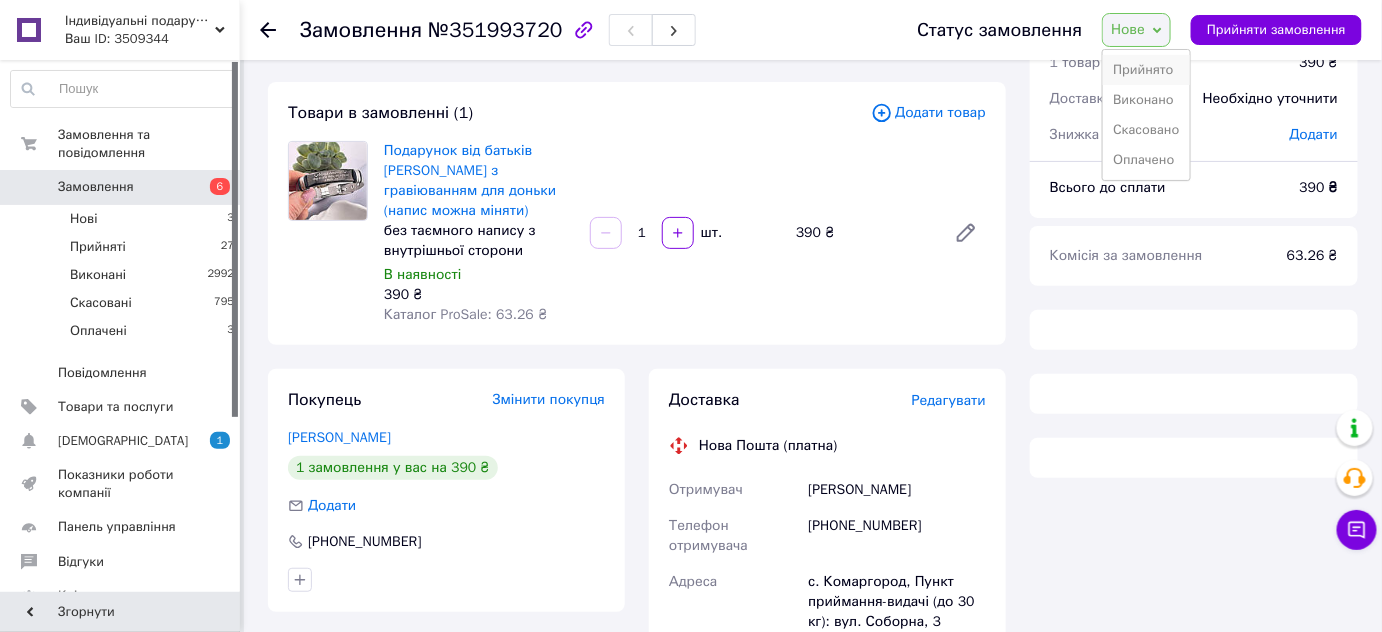 click on "Прийнято" at bounding box center (1146, 70) 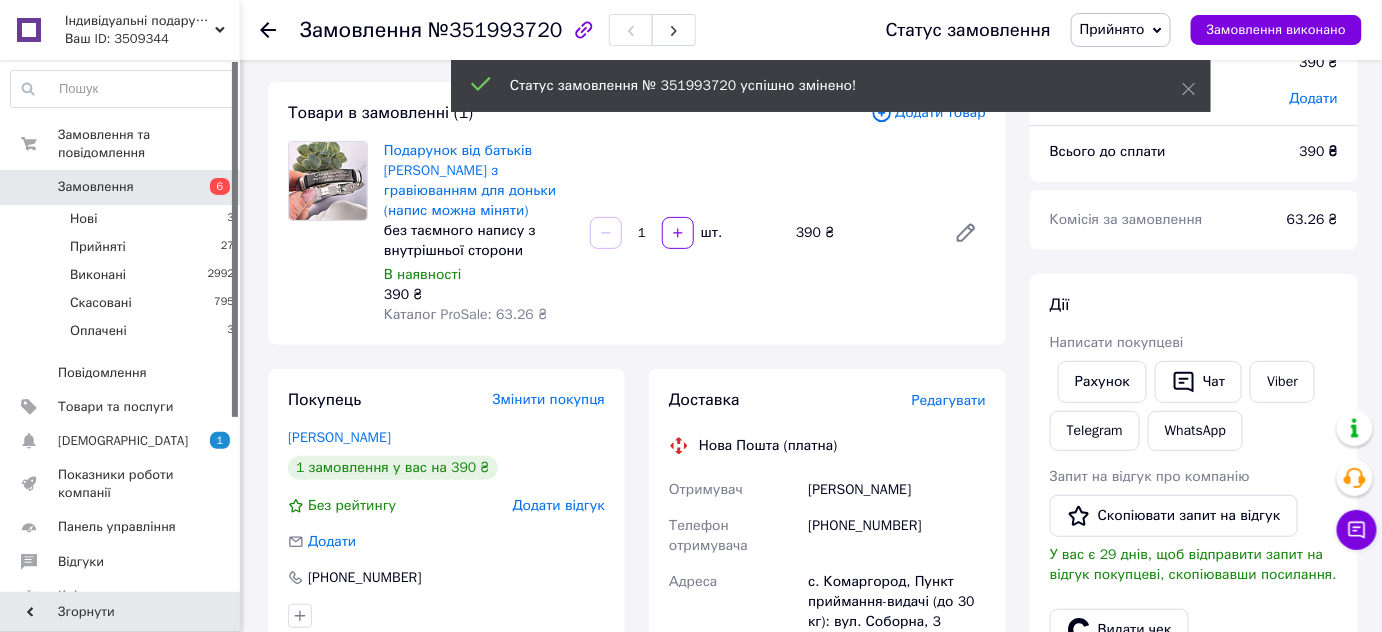 drag, startPoint x: 1192, startPoint y: 89, endPoint x: 1178, endPoint y: 106, distance: 22.022715 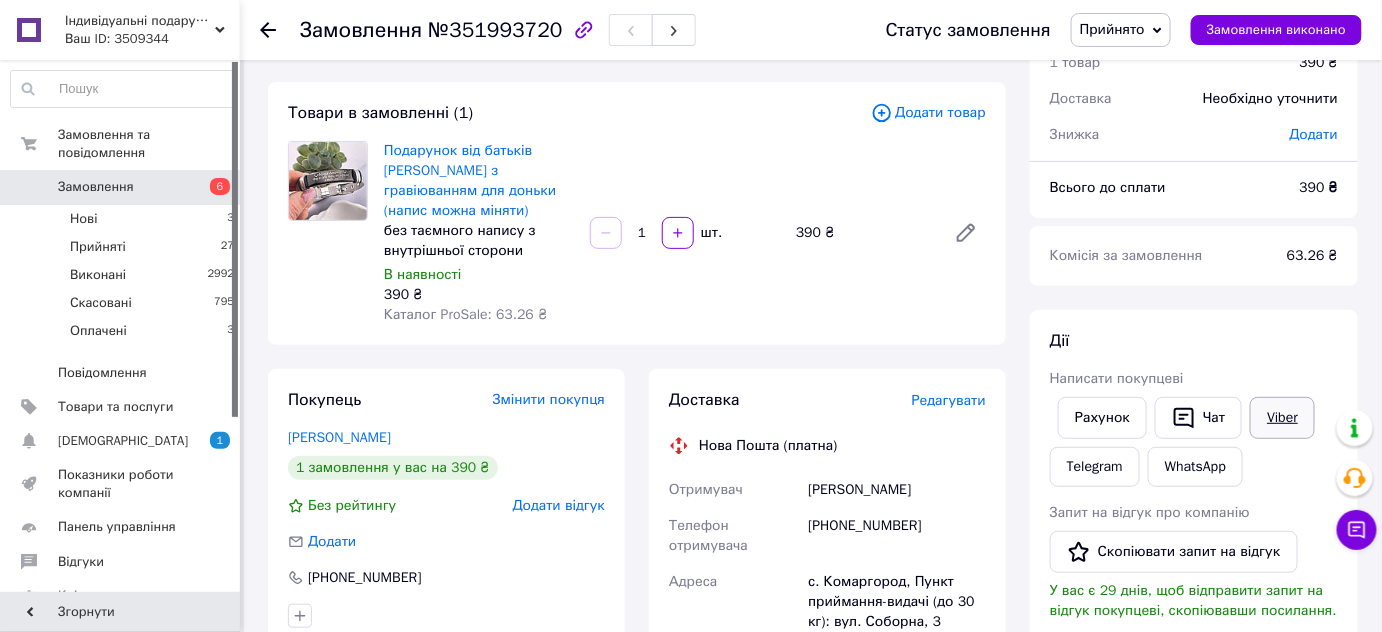 click on "Viber" at bounding box center [1282, 418] 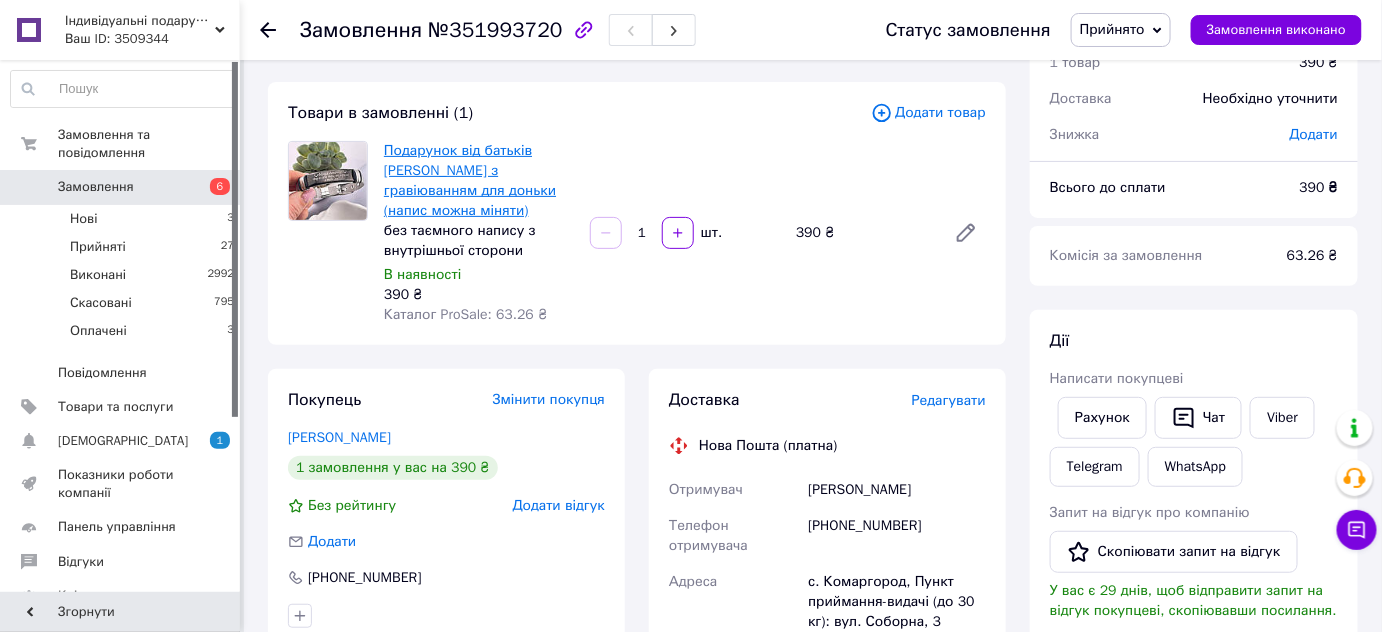 click on "Подарунок від батьків [PERSON_NAME] з гравіюванням для доньки (напис можна міняти)" at bounding box center [470, 180] 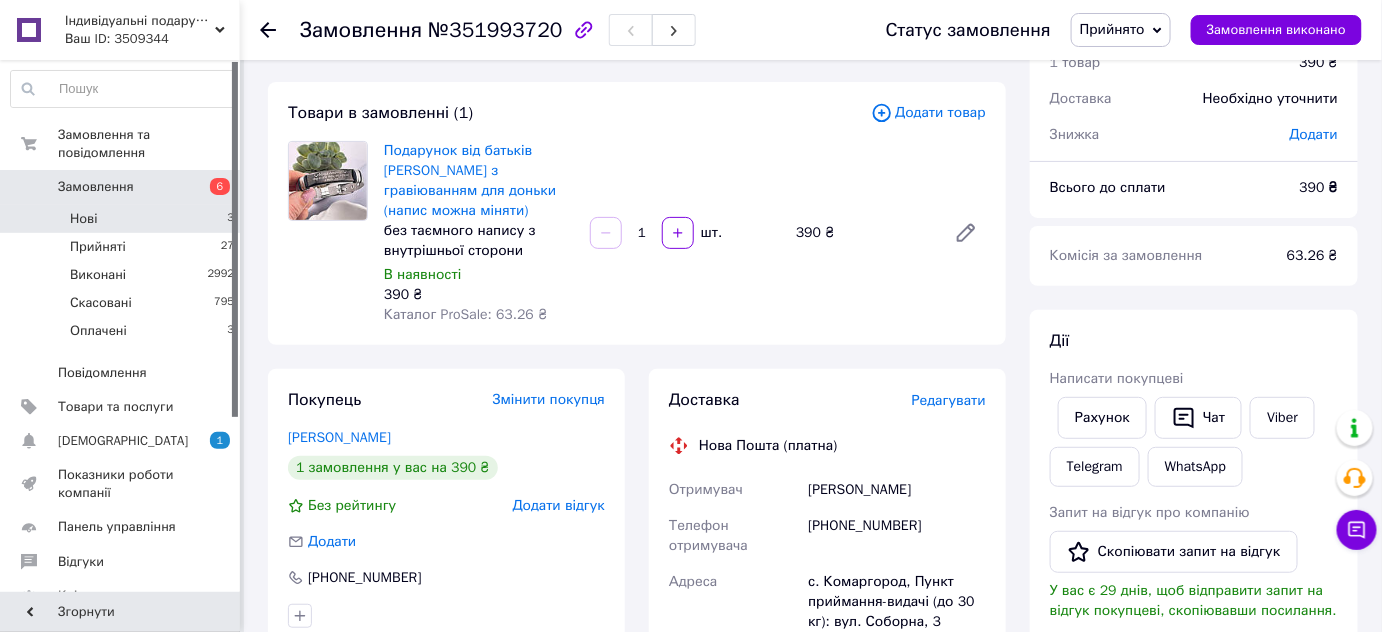 click on "Нові 3" at bounding box center [123, 219] 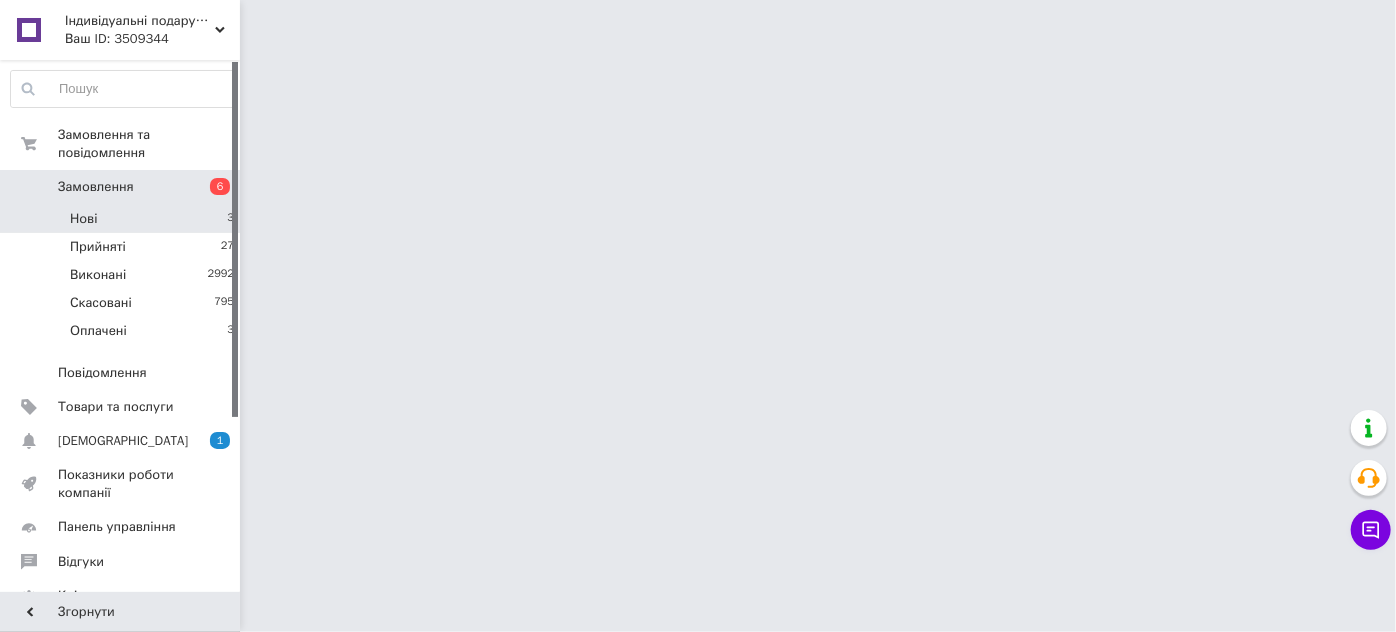 click on "Нові" at bounding box center [83, 219] 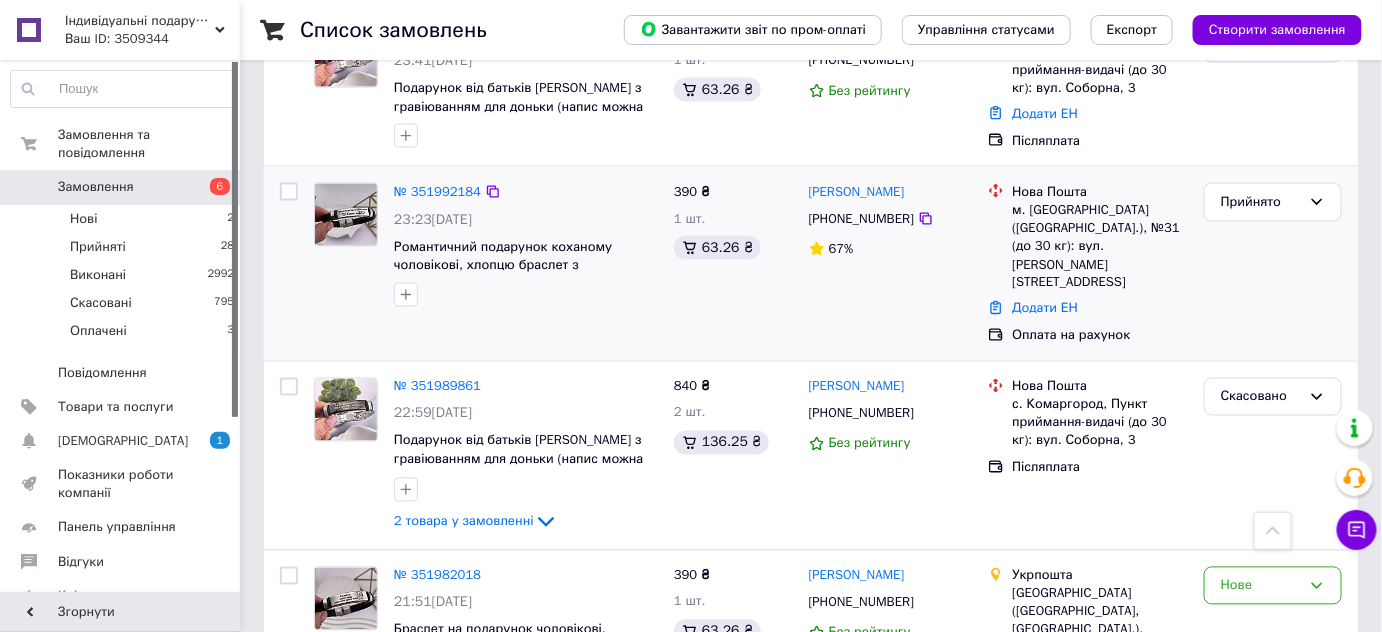 scroll, scrollTop: 1000, scrollLeft: 0, axis: vertical 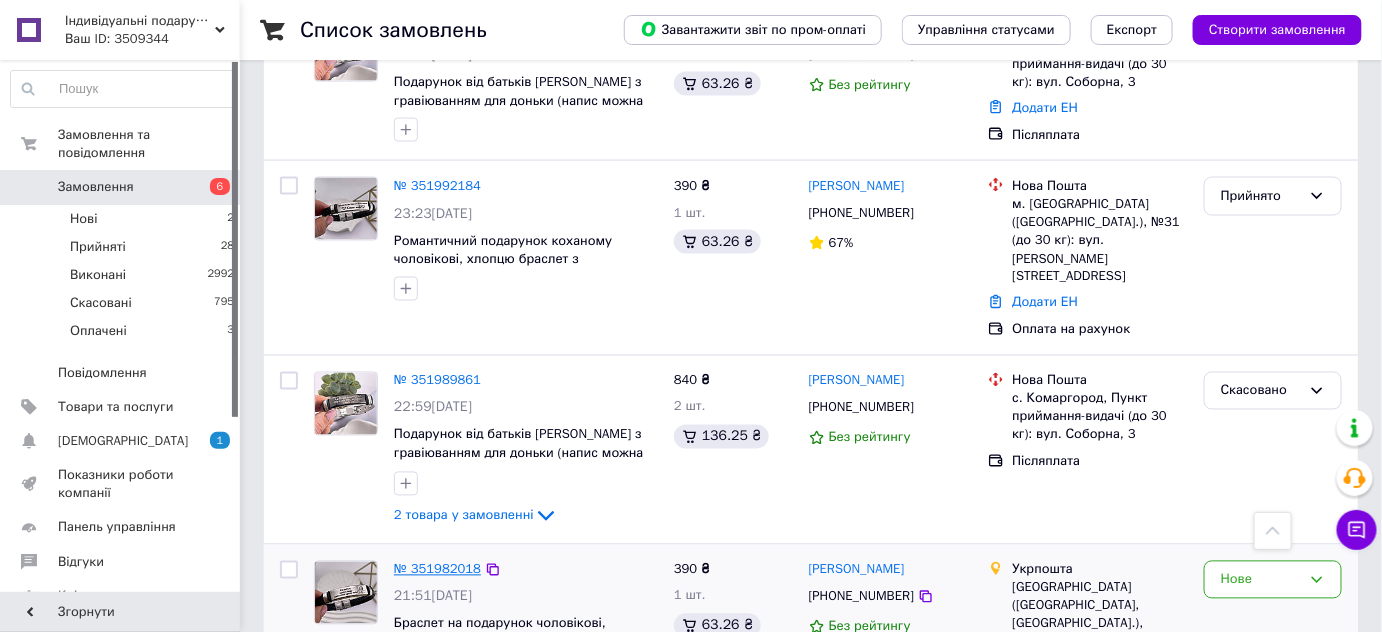 click on "№ 351982018" at bounding box center (437, 569) 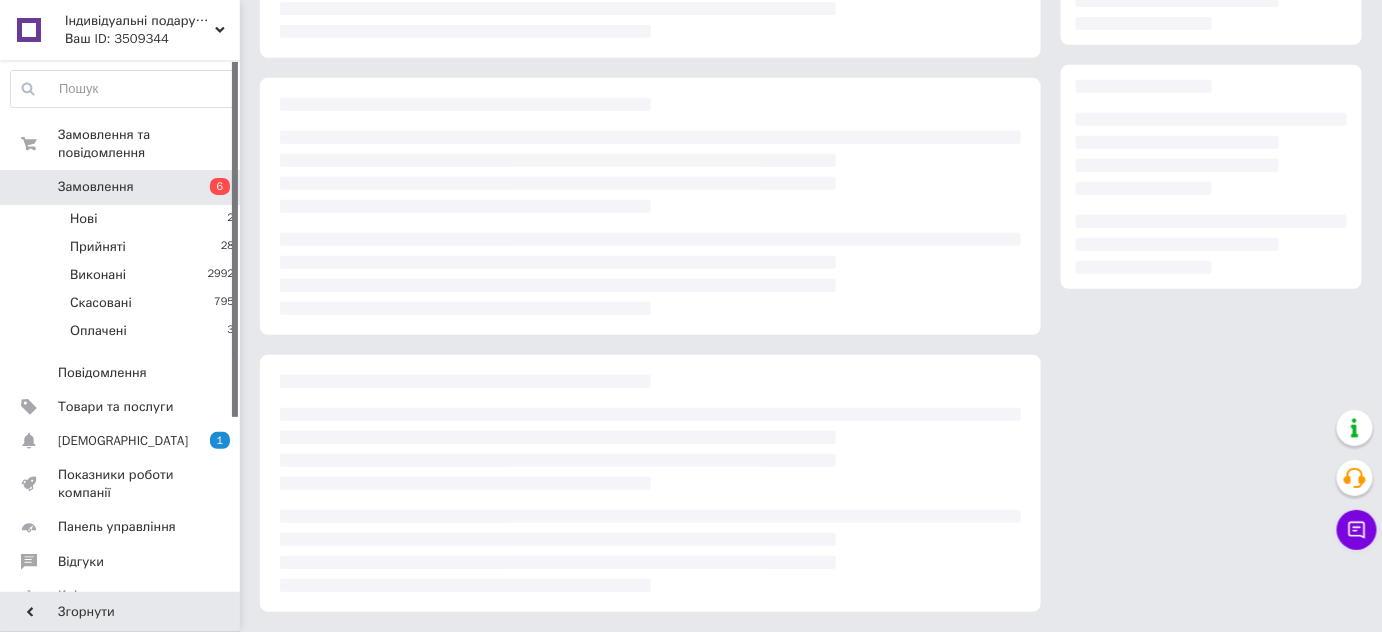 scroll, scrollTop: 282, scrollLeft: 0, axis: vertical 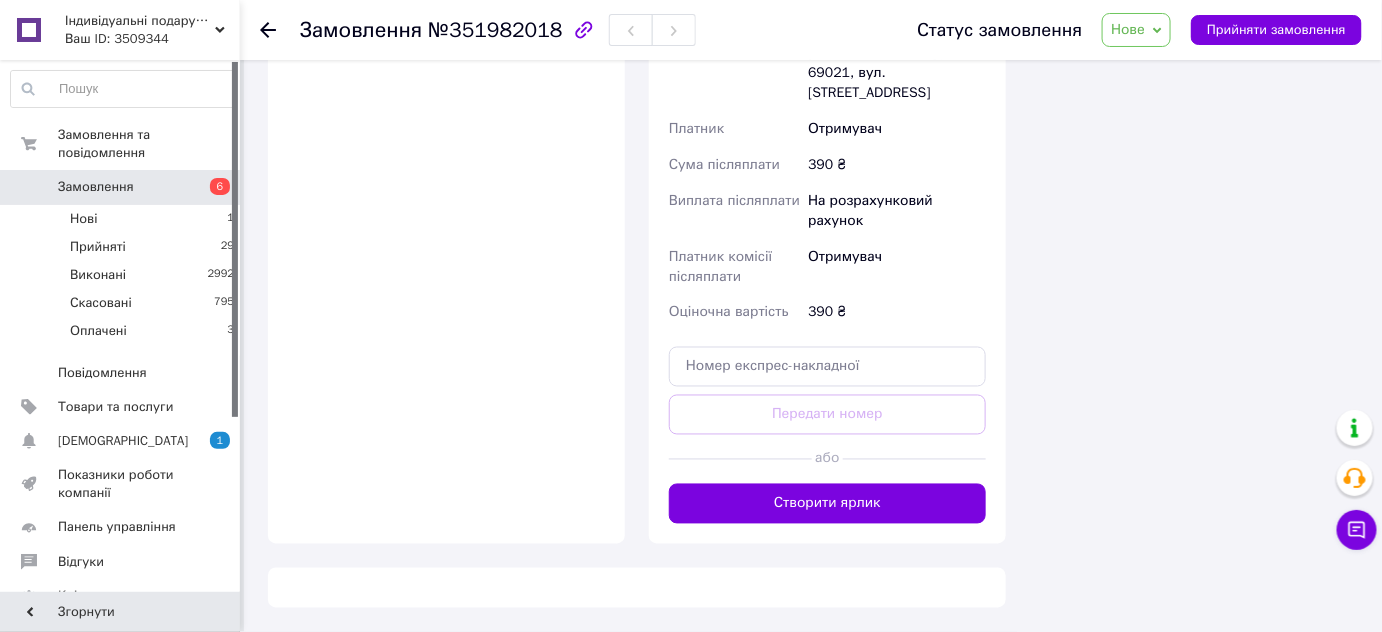 click on "Нове" at bounding box center [1128, 29] 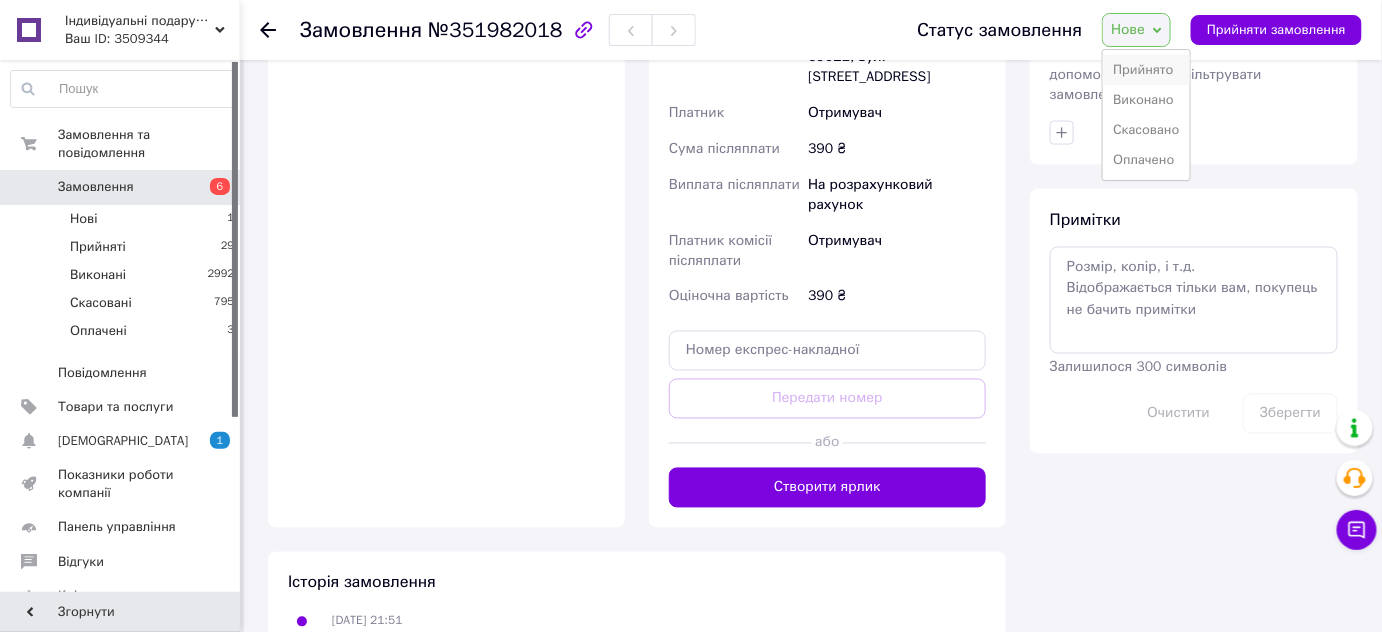click on "Прийнято" at bounding box center (1146, 70) 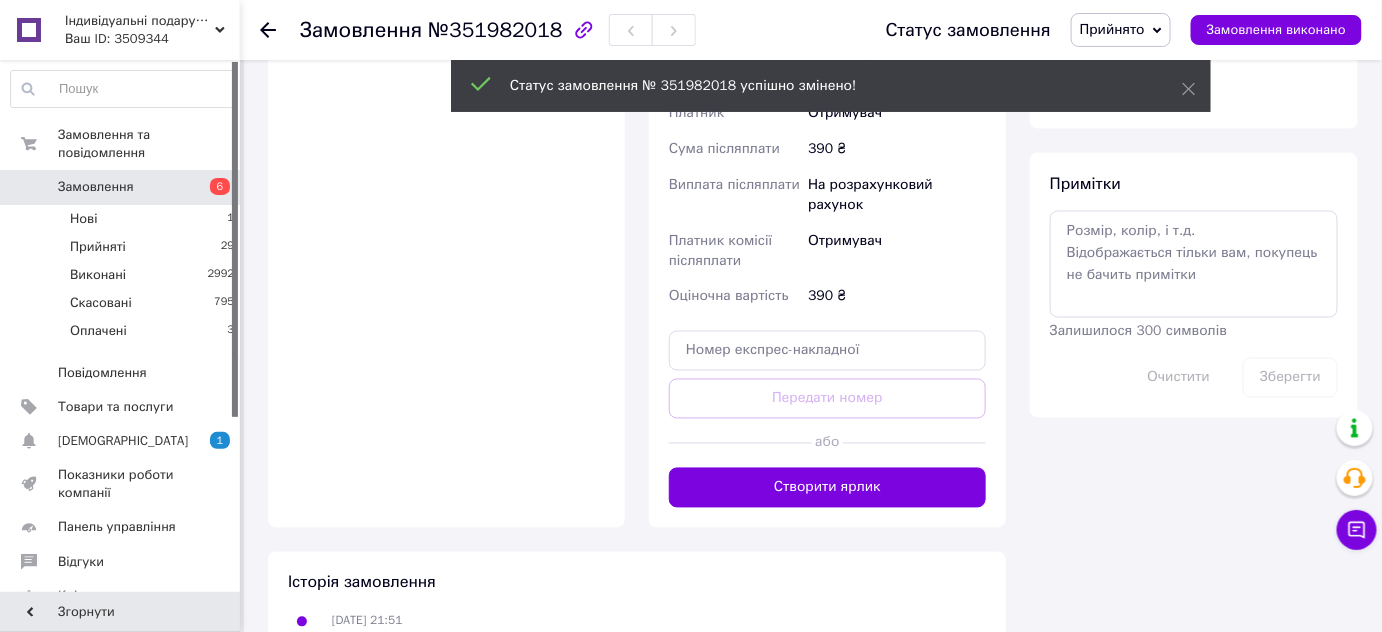 scroll, scrollTop: 1000, scrollLeft: 0, axis: vertical 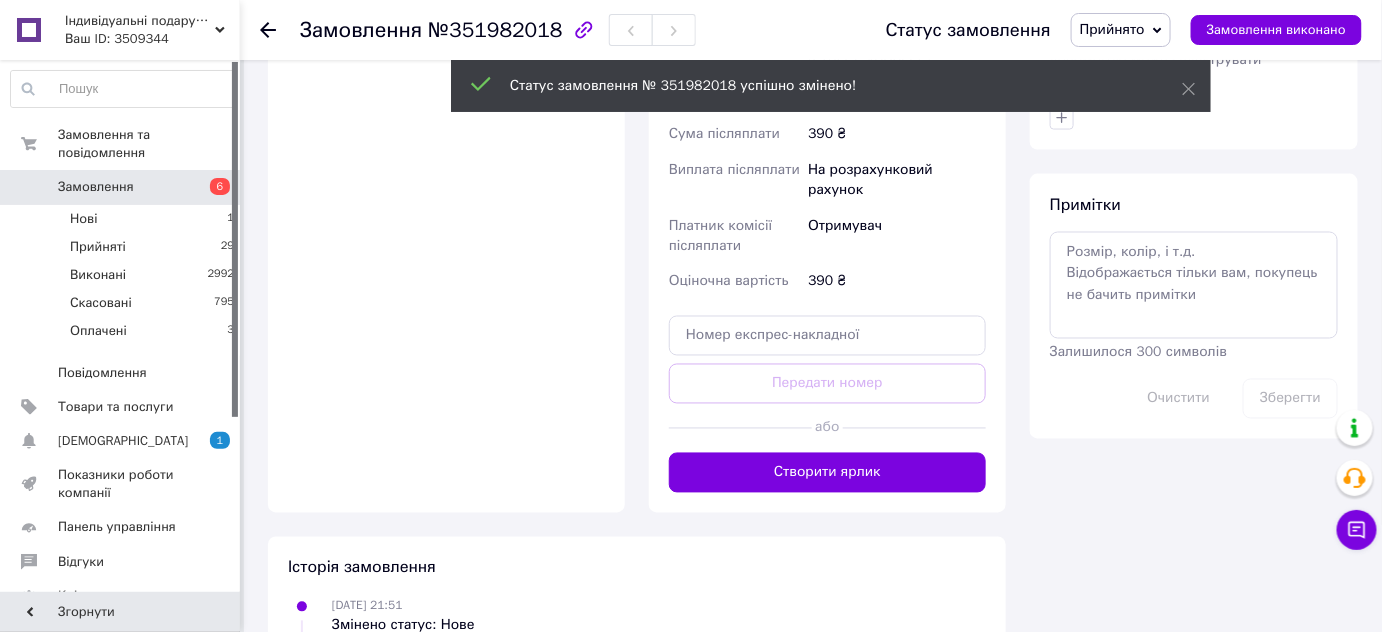 drag, startPoint x: 1187, startPoint y: 84, endPoint x: 1120, endPoint y: 148, distance: 92.65527 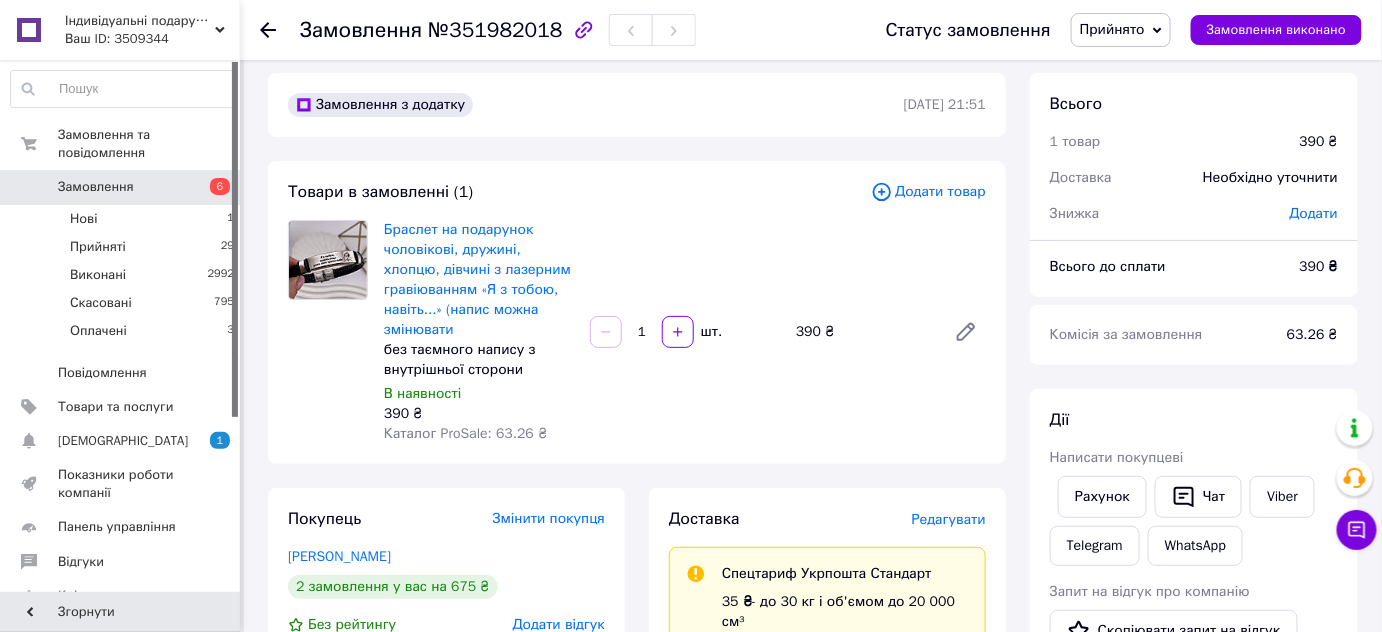 scroll, scrollTop: 0, scrollLeft: 0, axis: both 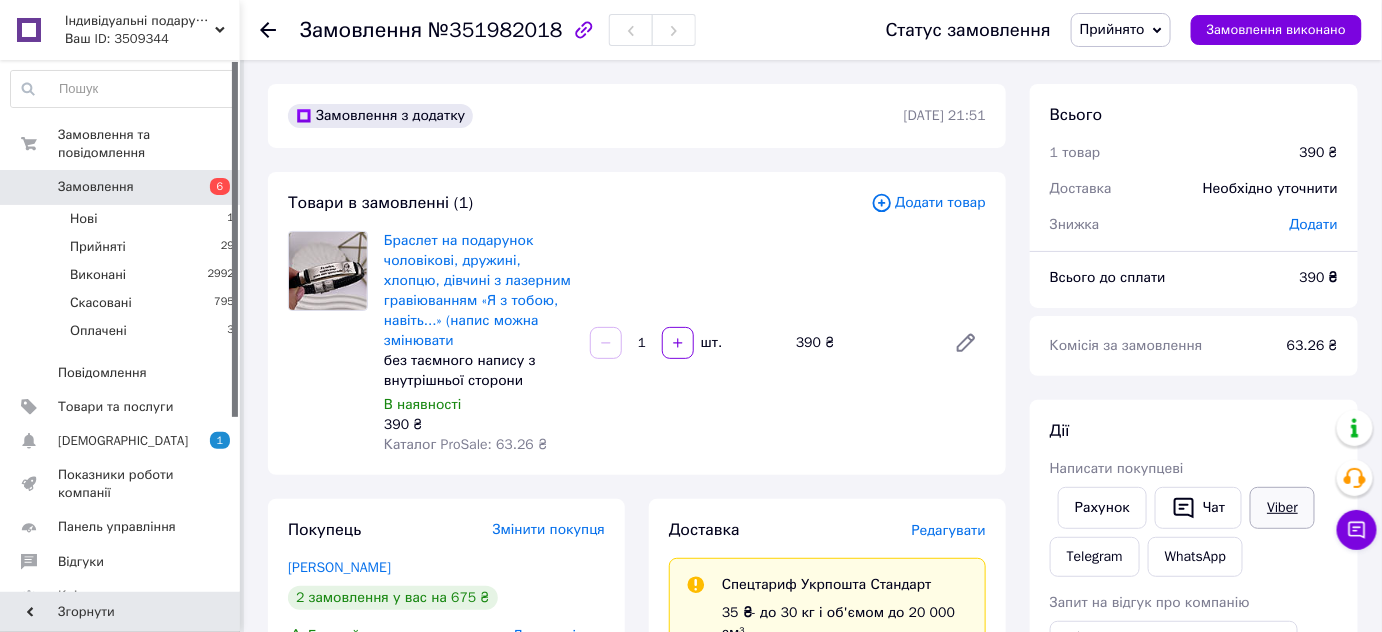 click on "Viber" at bounding box center [1282, 508] 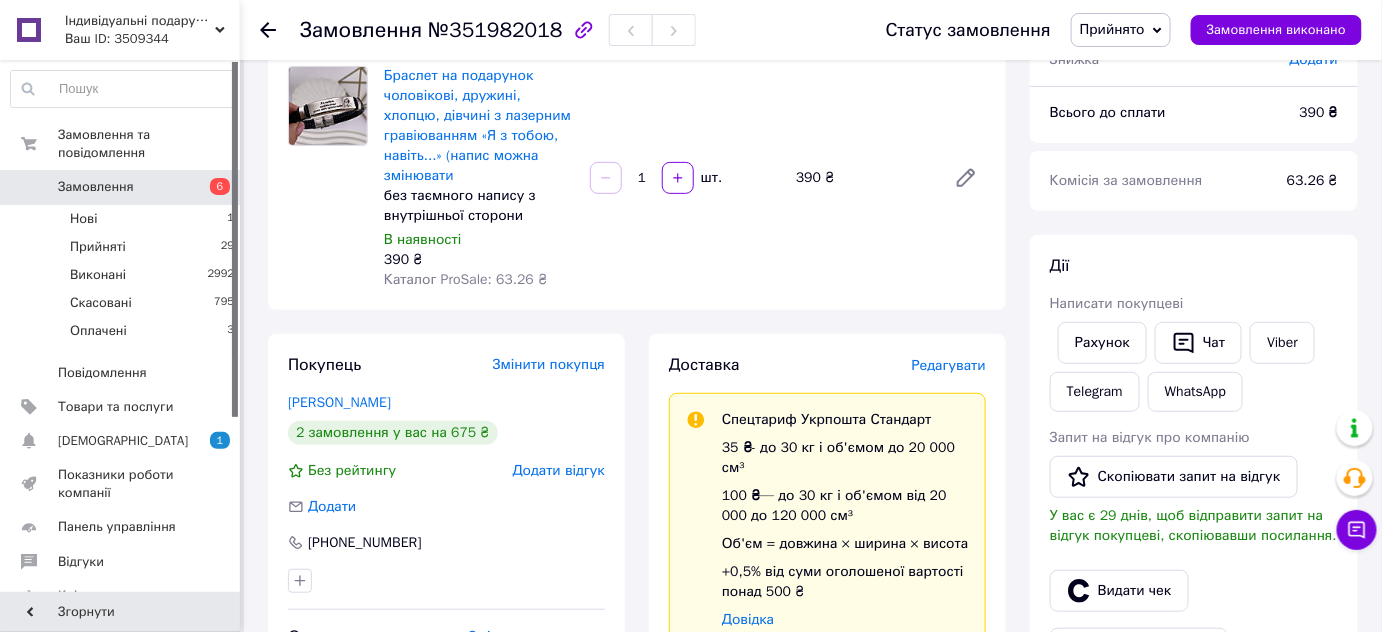 scroll, scrollTop: 181, scrollLeft: 0, axis: vertical 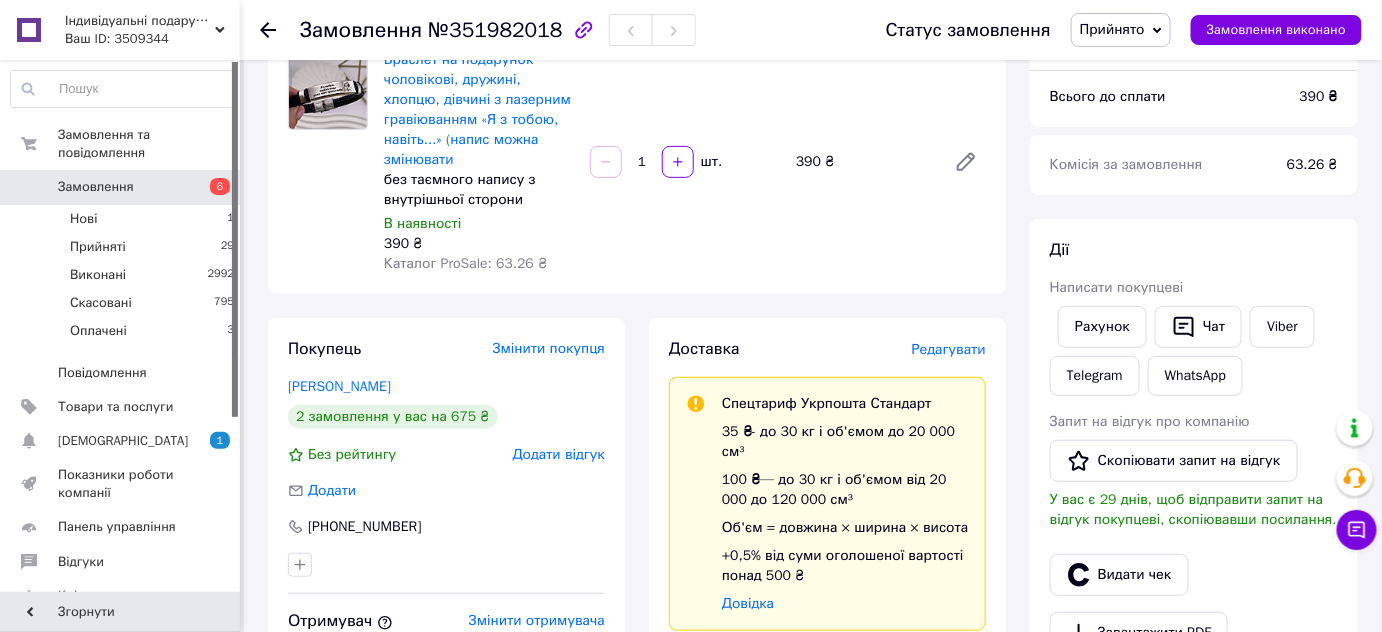 drag, startPoint x: 442, startPoint y: 109, endPoint x: 534, endPoint y: 137, distance: 96.16652 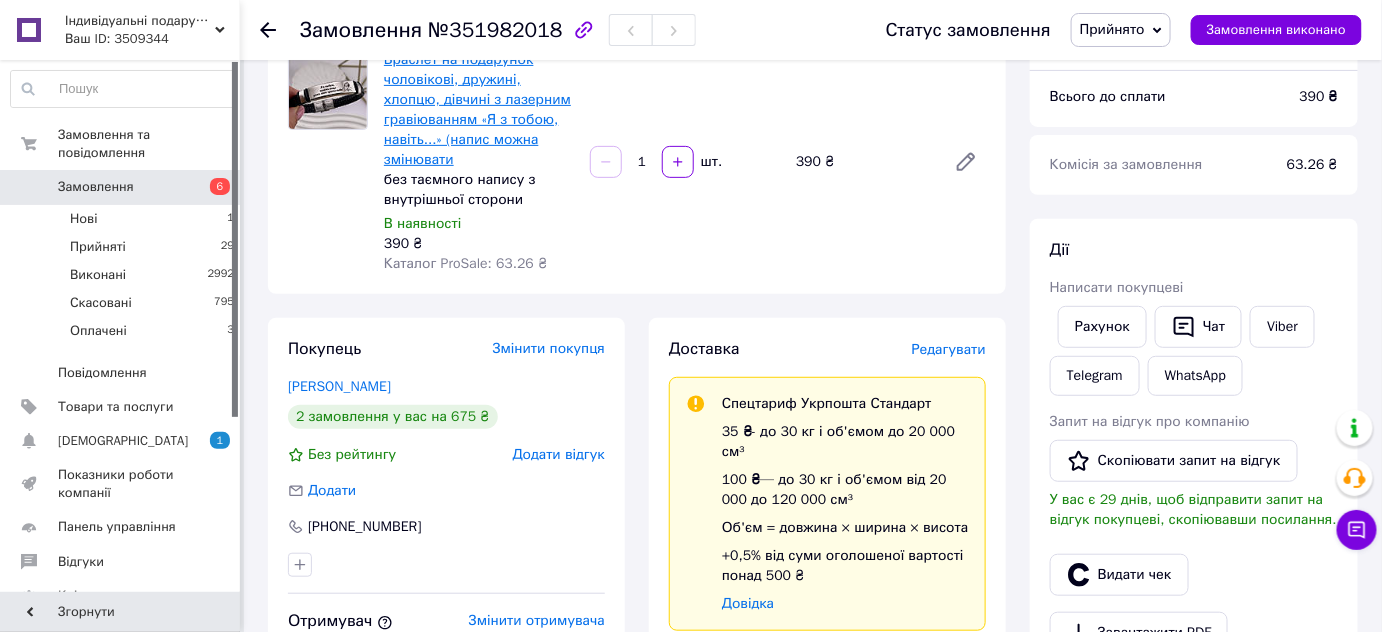 click on "Браслет на подарунок чоловікові, дружині, хлопцю, дівчині з лазерним гравіюванням «Я з тобою, навіть...» (напис можна змінювати" at bounding box center (477, 109) 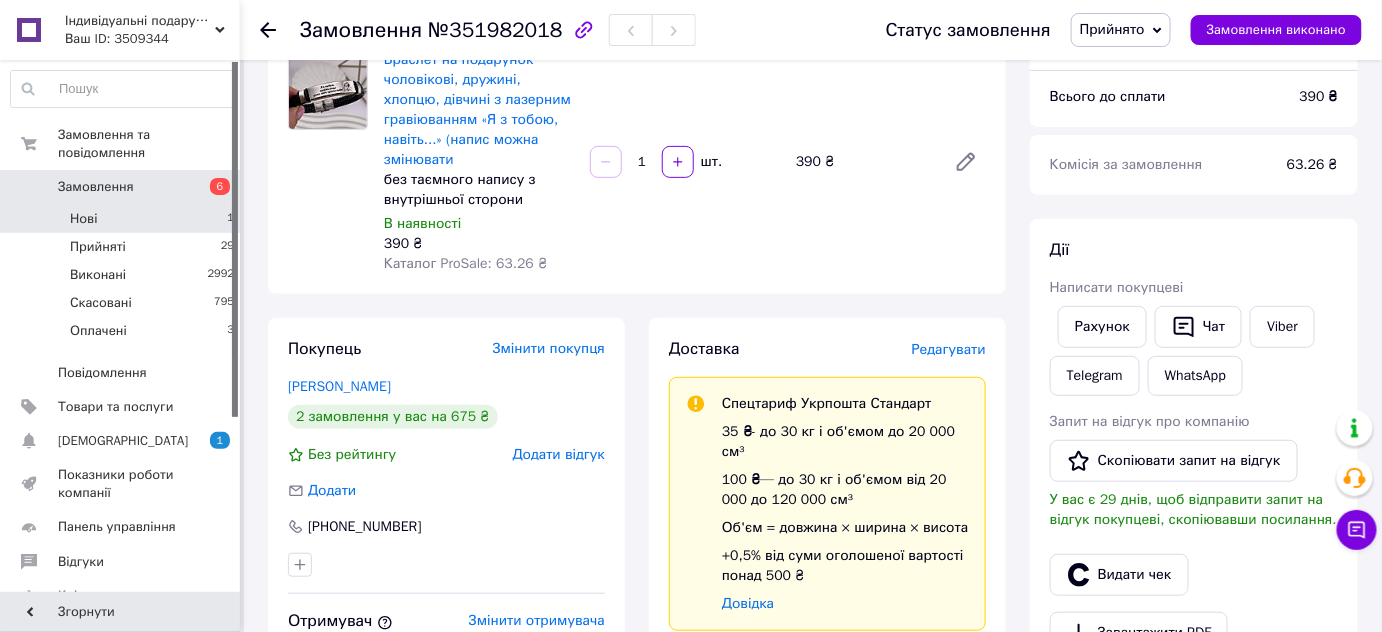 click on "Нові 1" at bounding box center (123, 219) 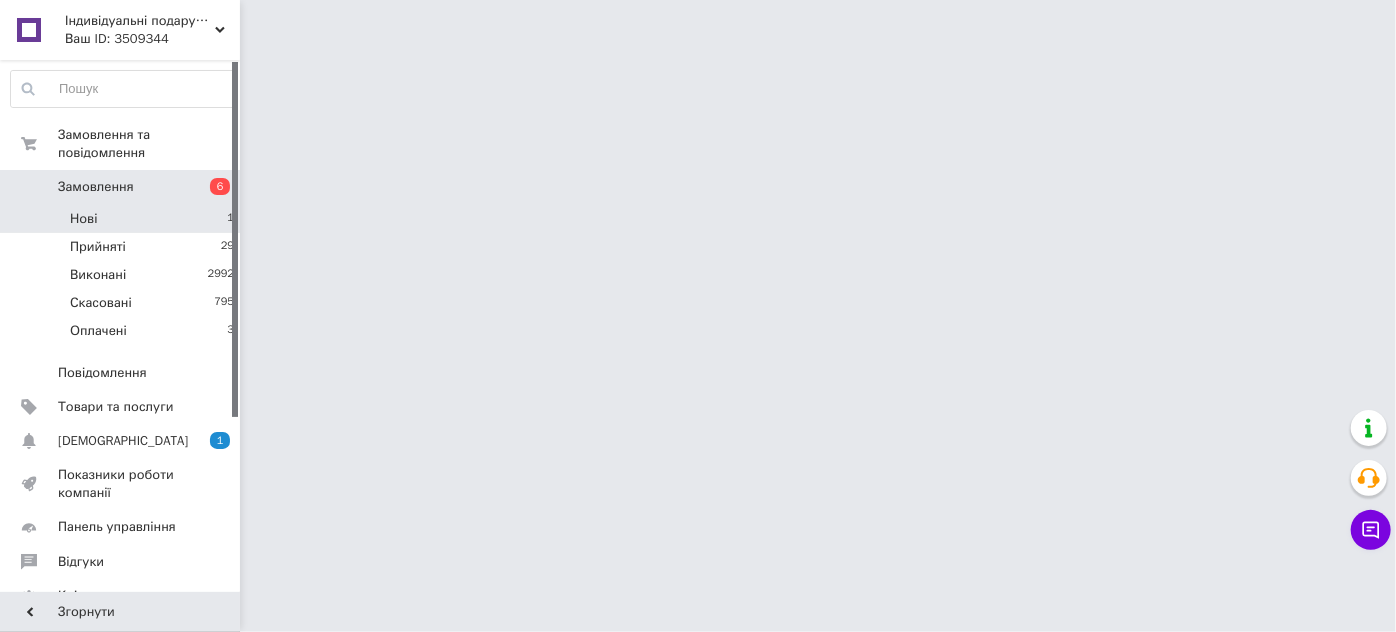 click on "Нові 1" at bounding box center (123, 219) 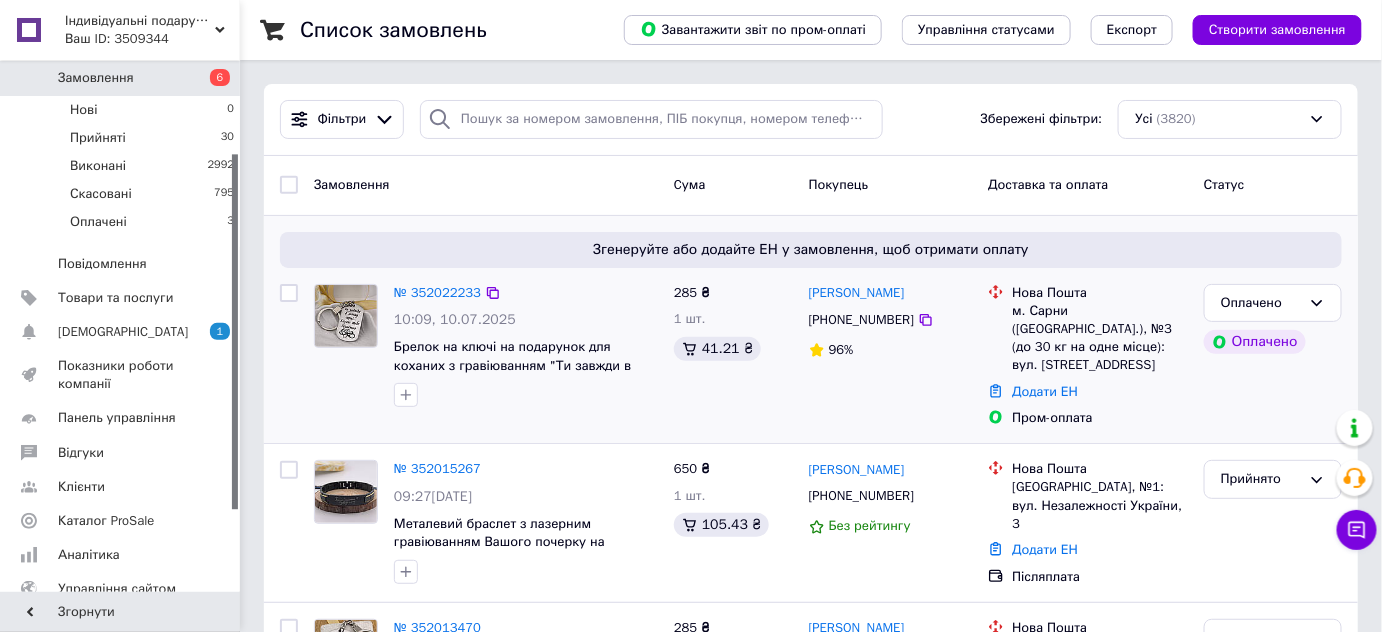 scroll, scrollTop: 259, scrollLeft: 0, axis: vertical 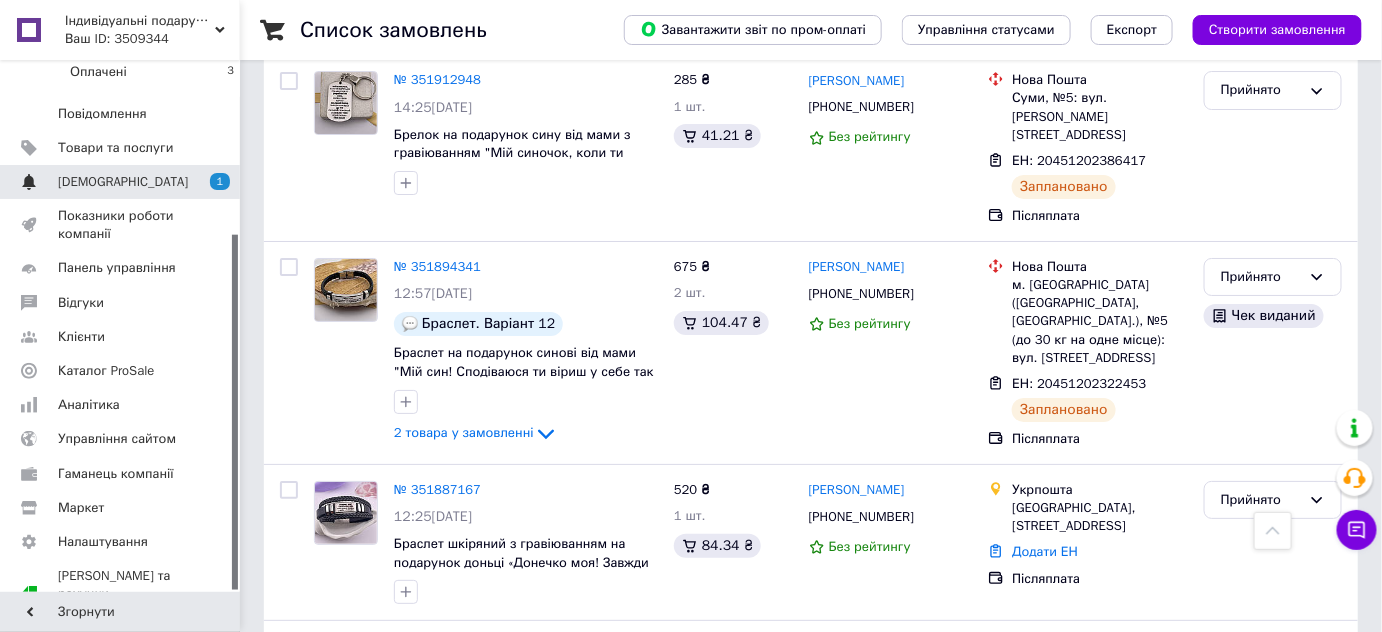 click on "[DEMOGRAPHIC_DATA] 1 0" at bounding box center [123, 182] 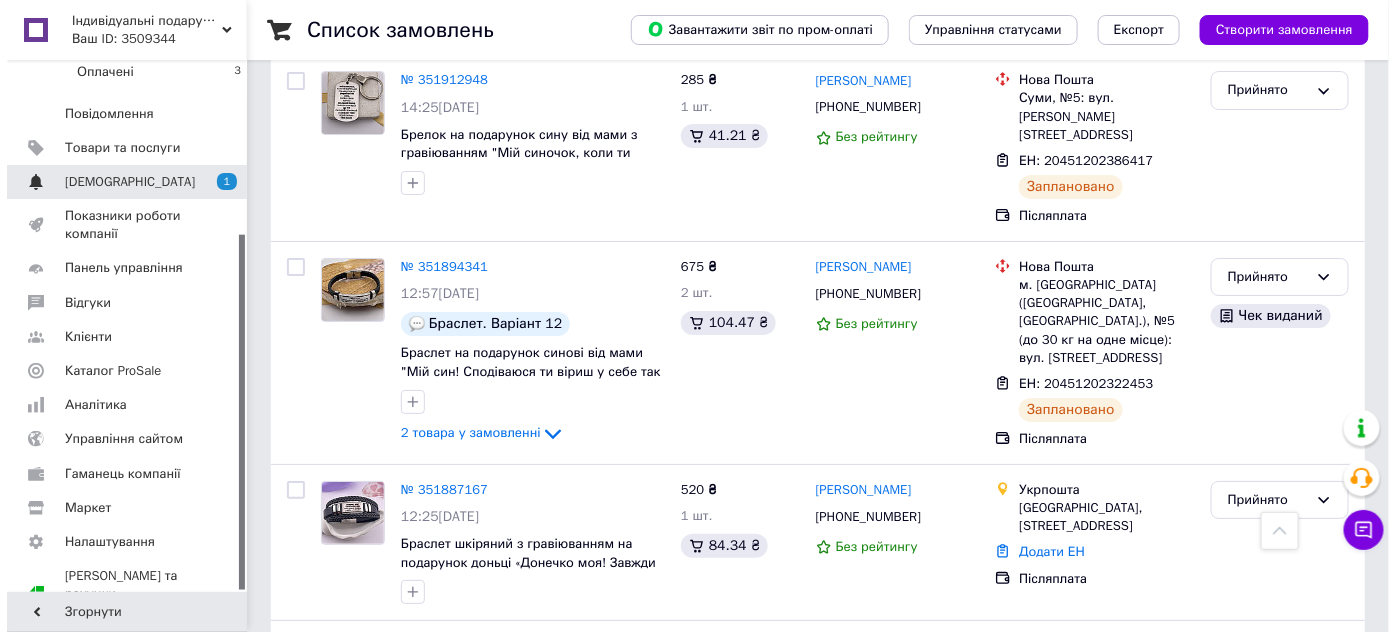 scroll, scrollTop: 0, scrollLeft: 0, axis: both 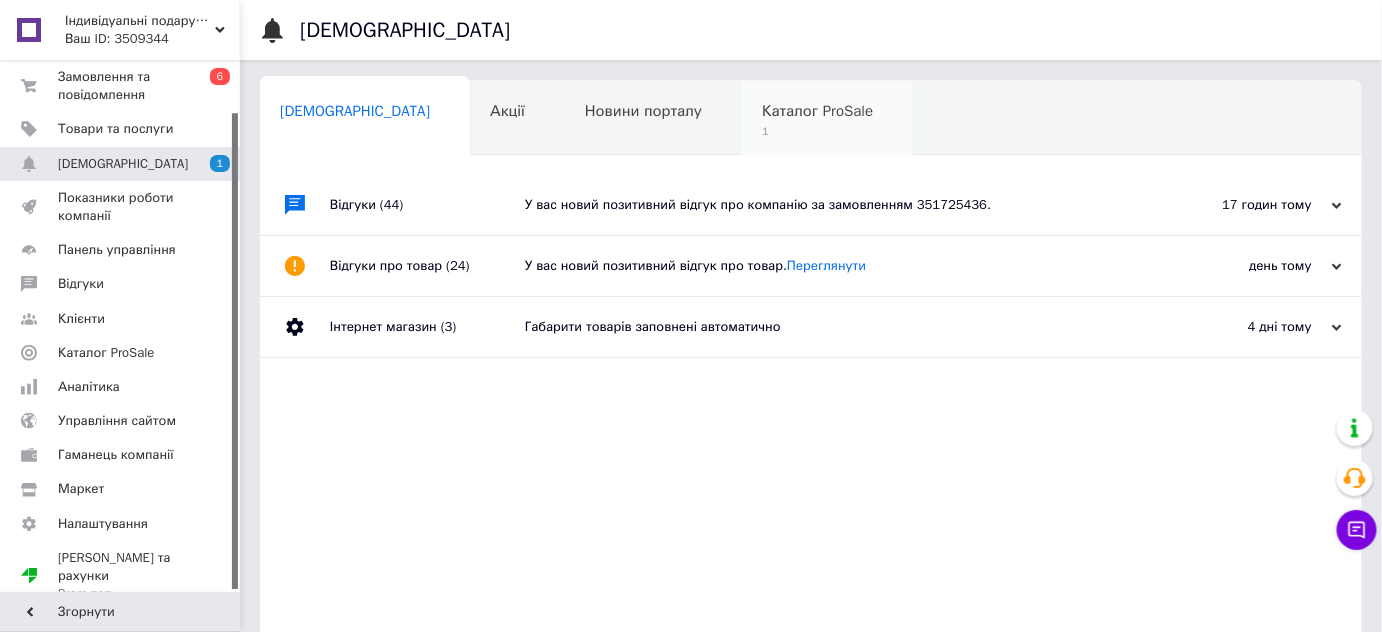 click on "1" at bounding box center (817, 131) 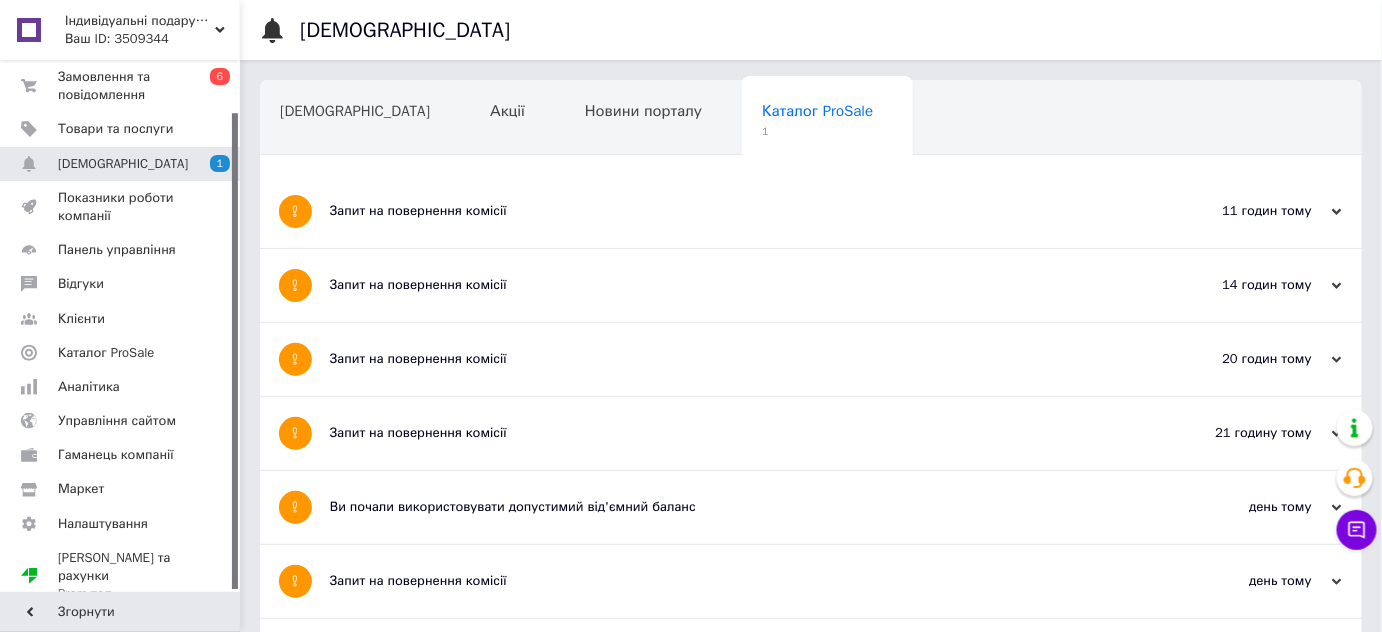 click on "Запит на повернення комісії" at bounding box center (736, 211) 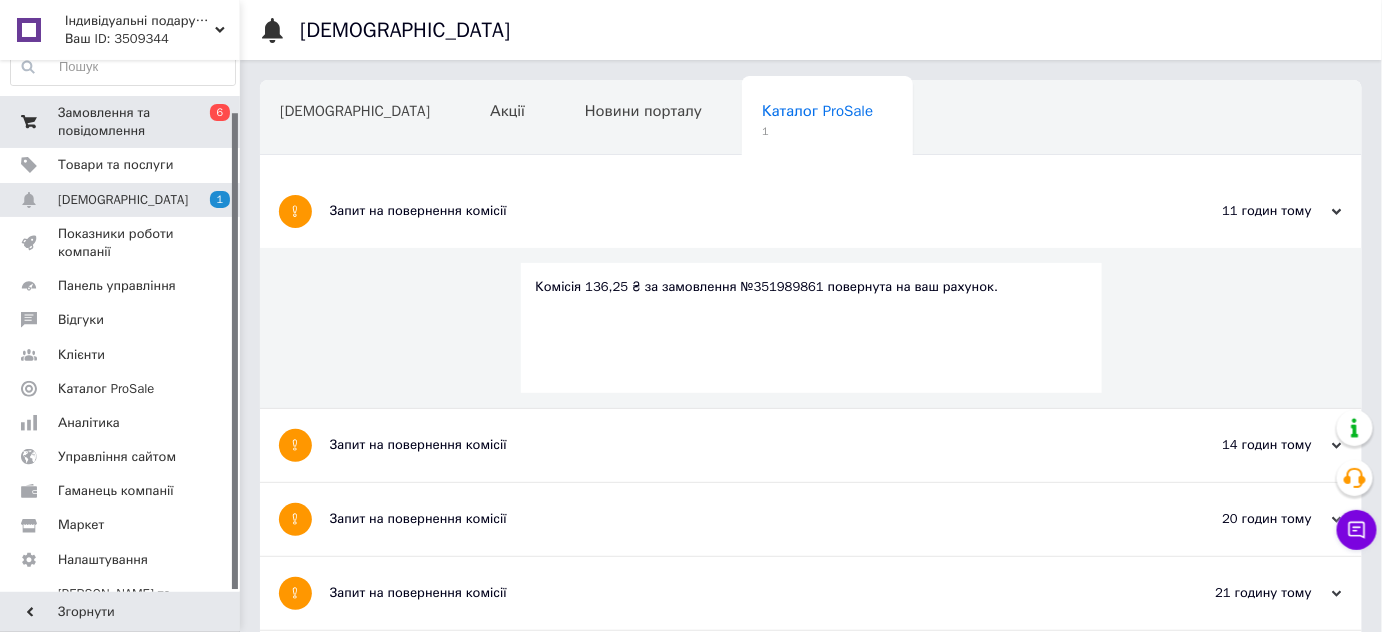 scroll, scrollTop: 0, scrollLeft: 0, axis: both 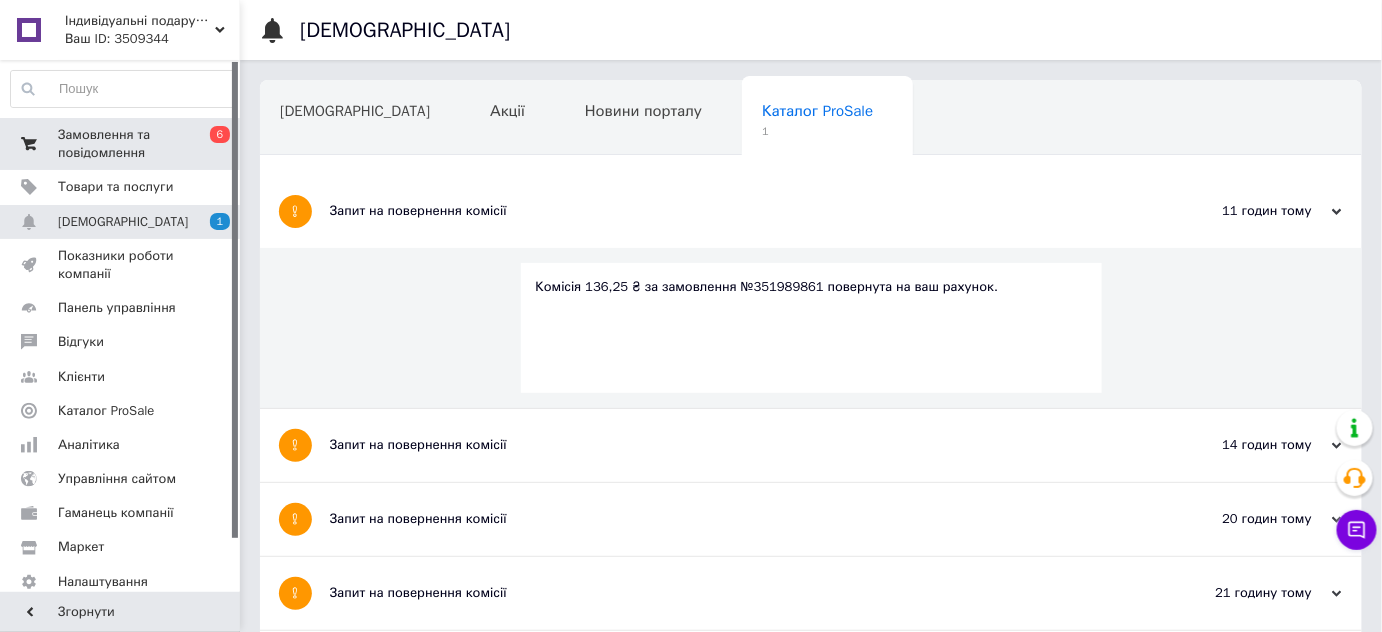 click on "Замовлення та повідомлення" at bounding box center [121, 144] 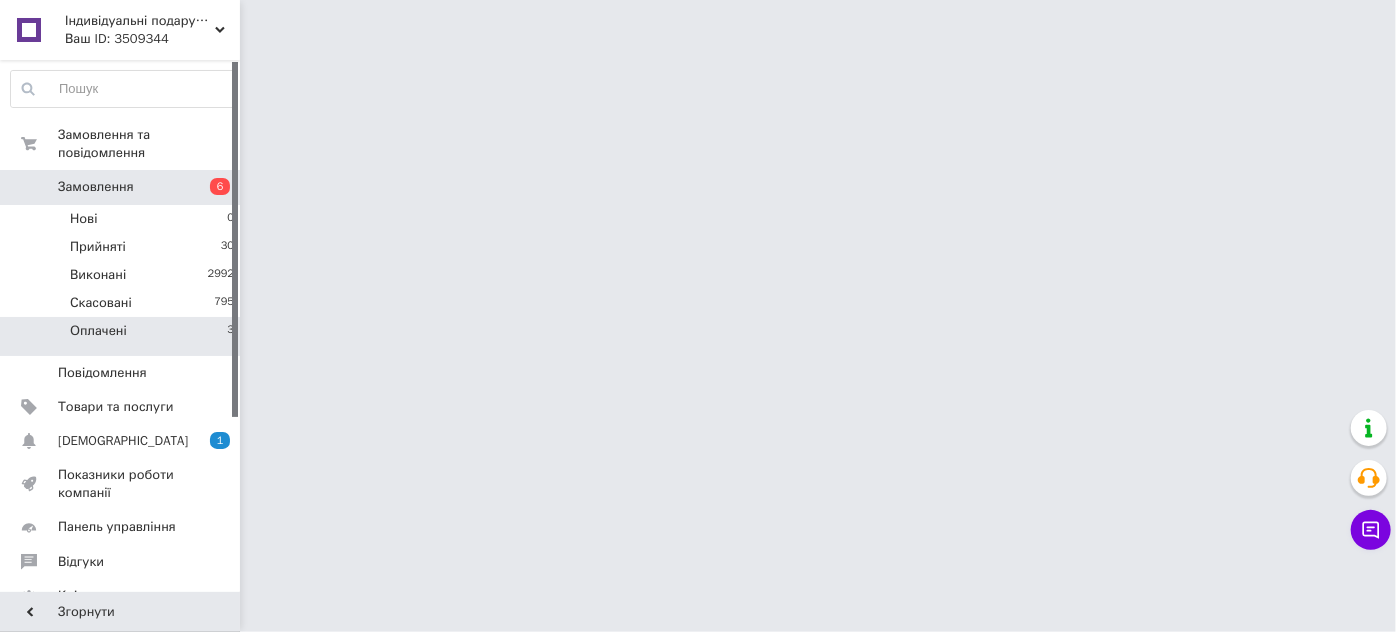 click on "Оплачені 3" at bounding box center (123, 336) 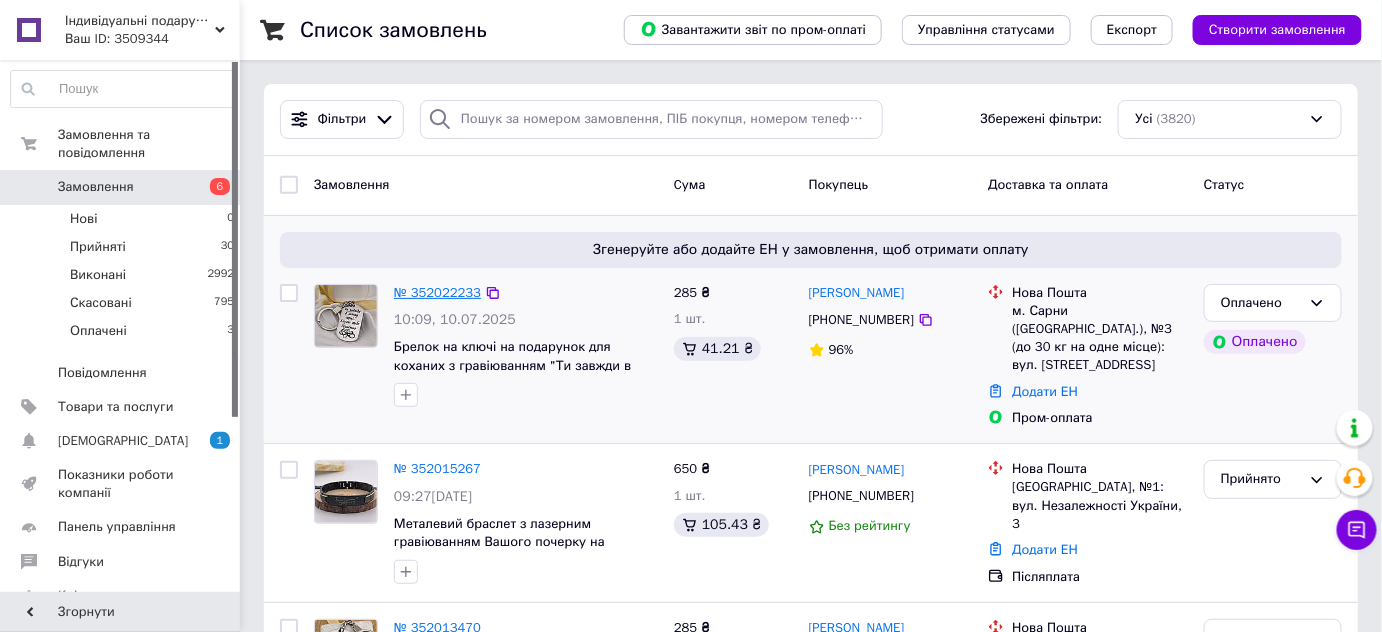 click on "№ 352022233" at bounding box center (437, 292) 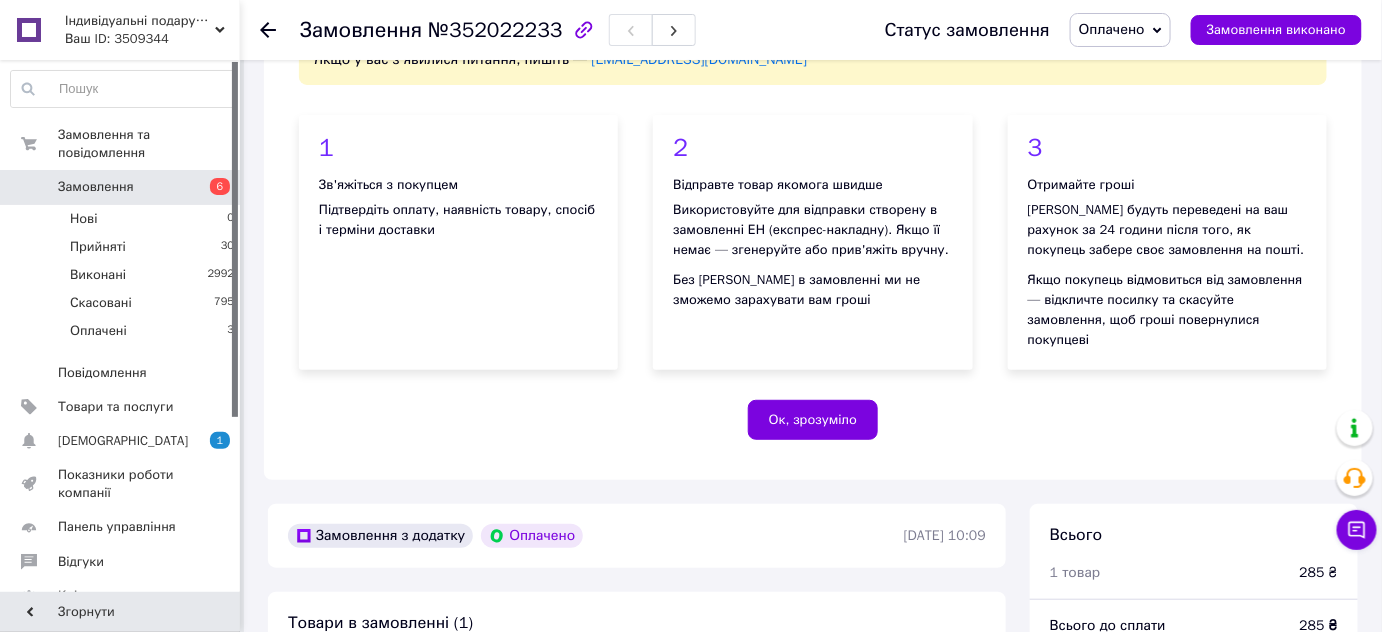 scroll, scrollTop: 545, scrollLeft: 0, axis: vertical 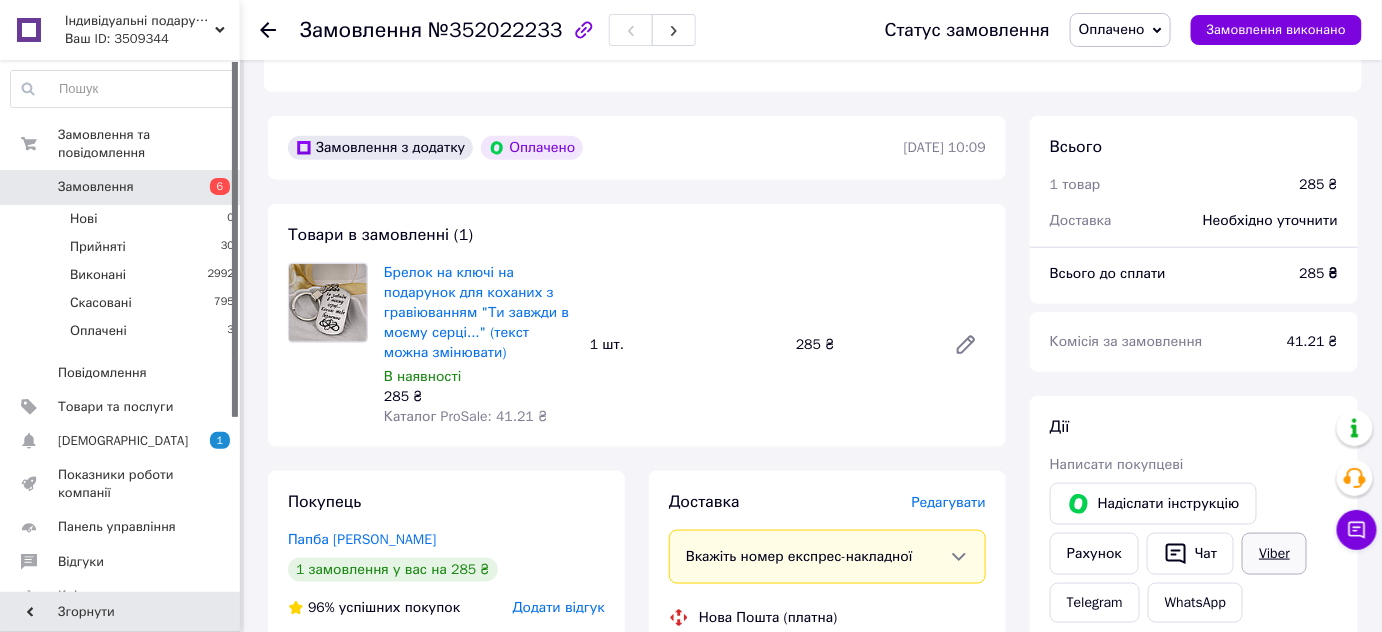 click on "Viber" at bounding box center [1274, 554] 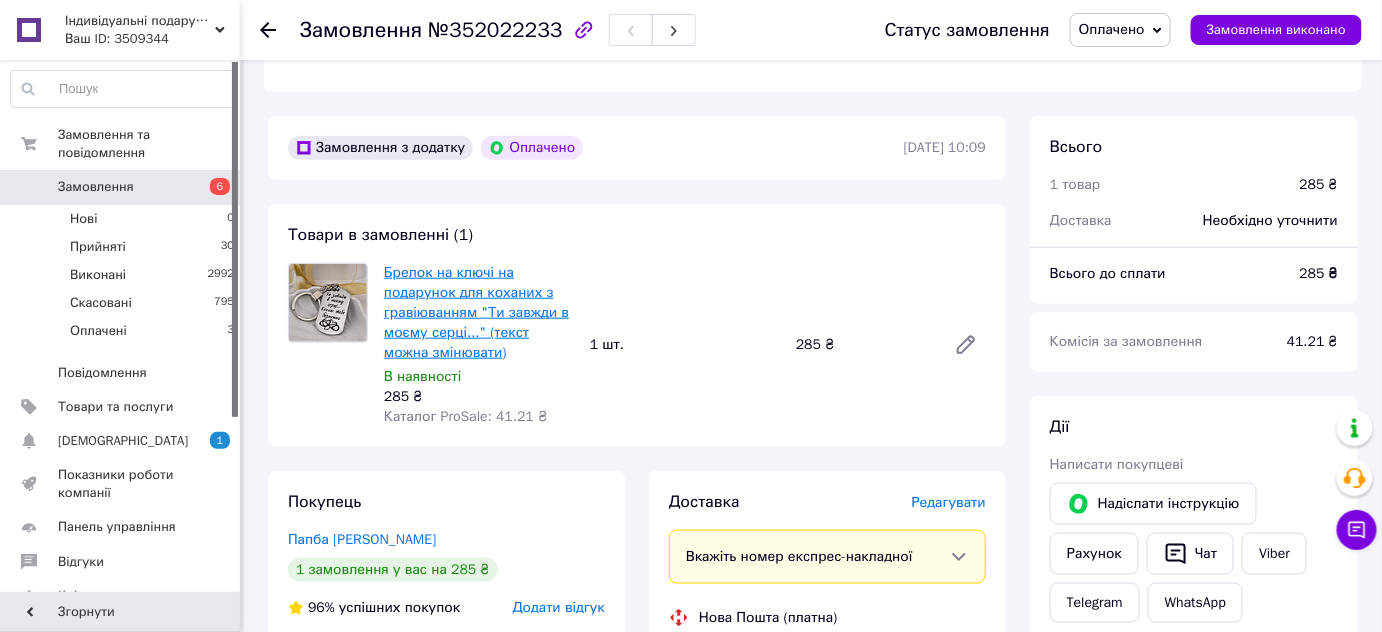click on "Брелок на ключі на подарунок для коханих з гравіюванням "Ти завжди в моєму серці..." (текст можна змінювати)" at bounding box center (476, 312) 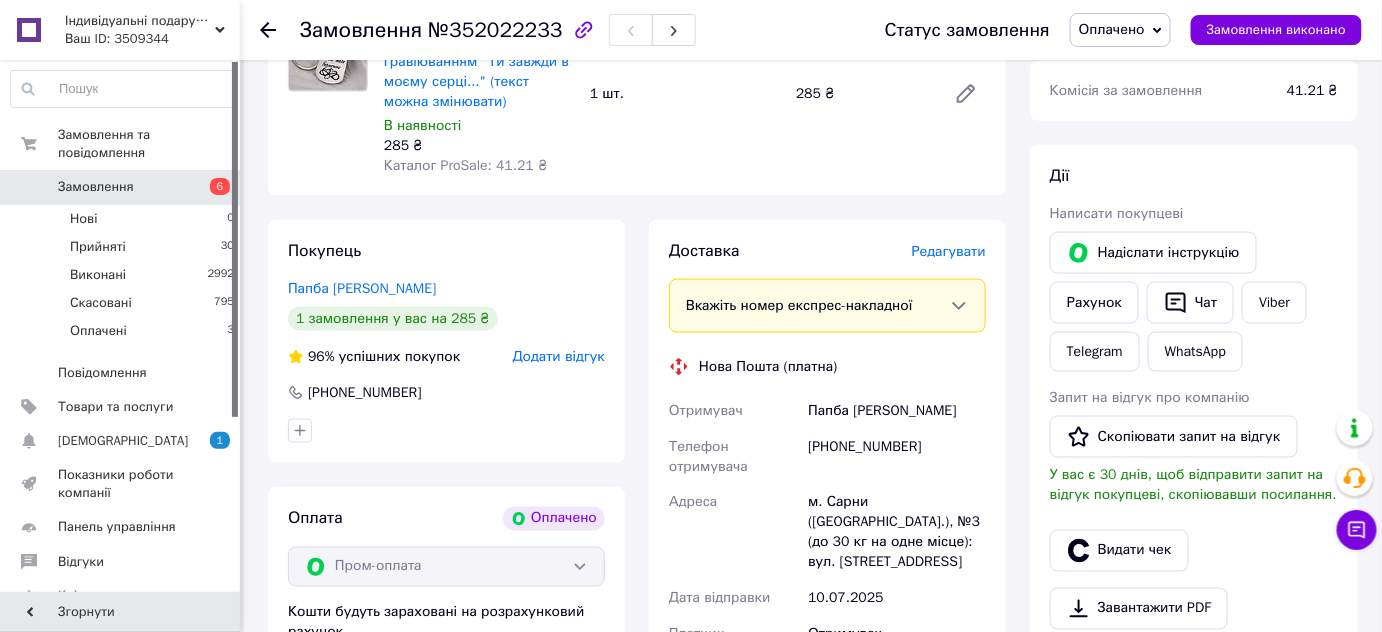 scroll, scrollTop: 818, scrollLeft: 0, axis: vertical 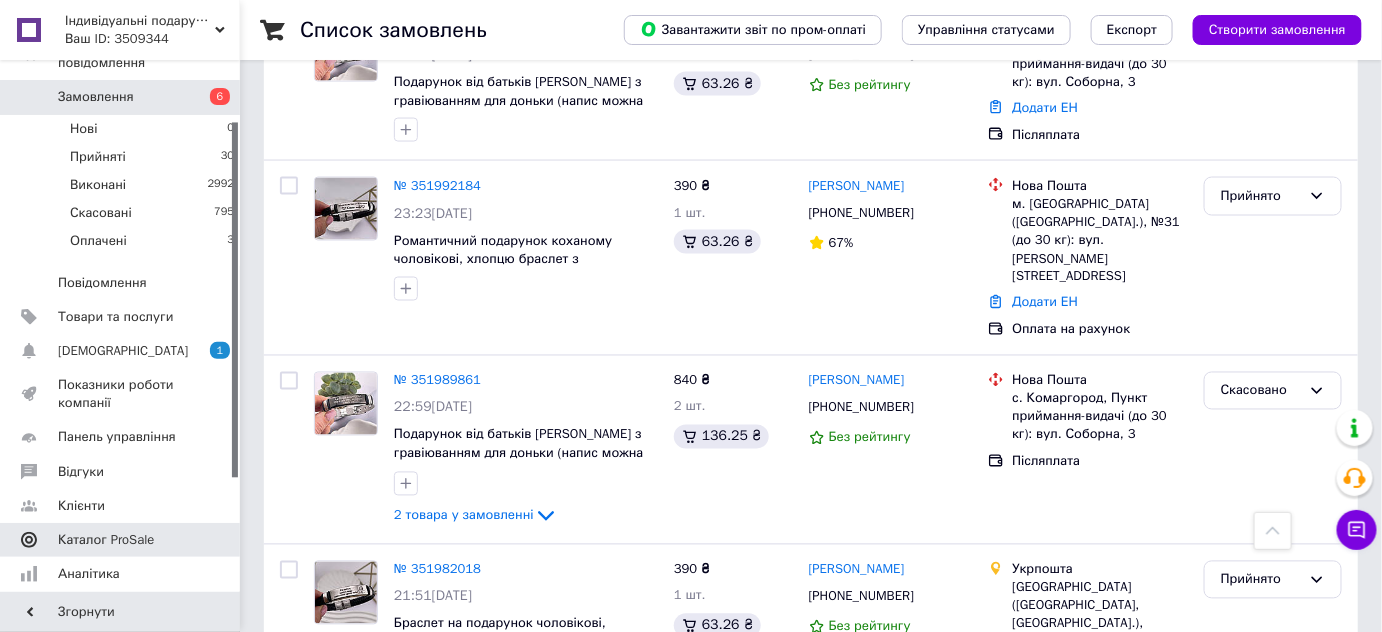click on "[DEMOGRAPHIC_DATA] 1" at bounding box center [123, 351] 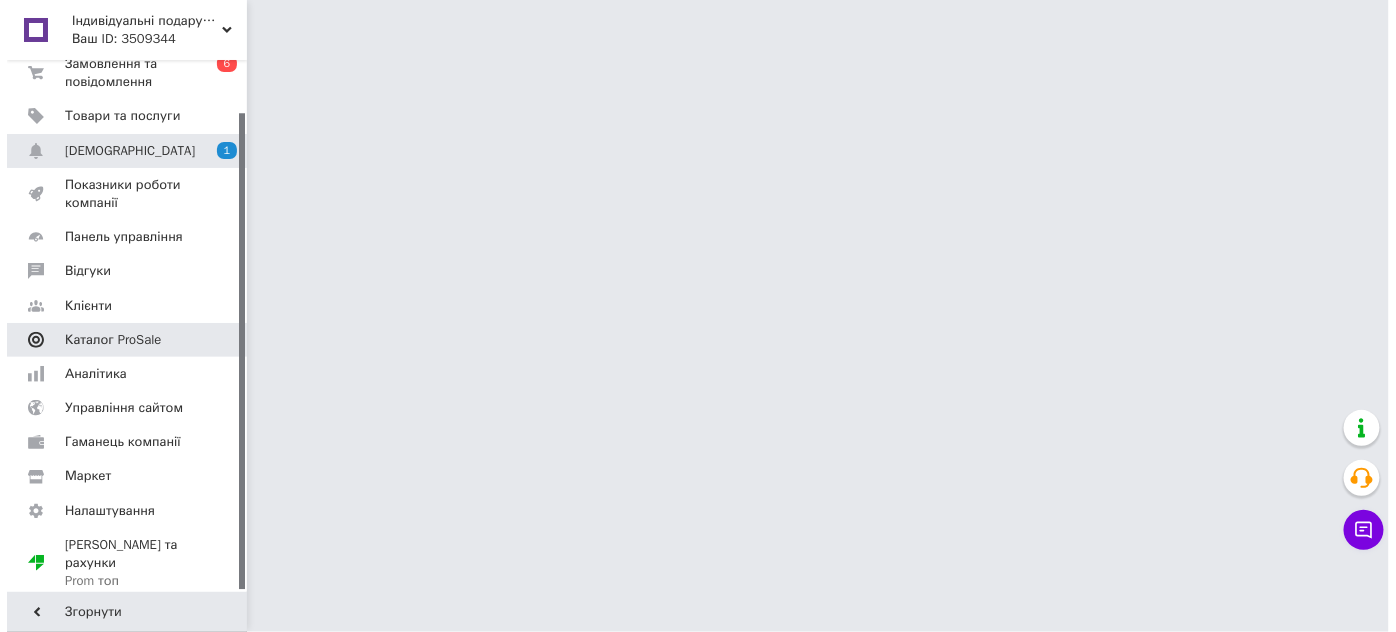 scroll, scrollTop: 0, scrollLeft: 0, axis: both 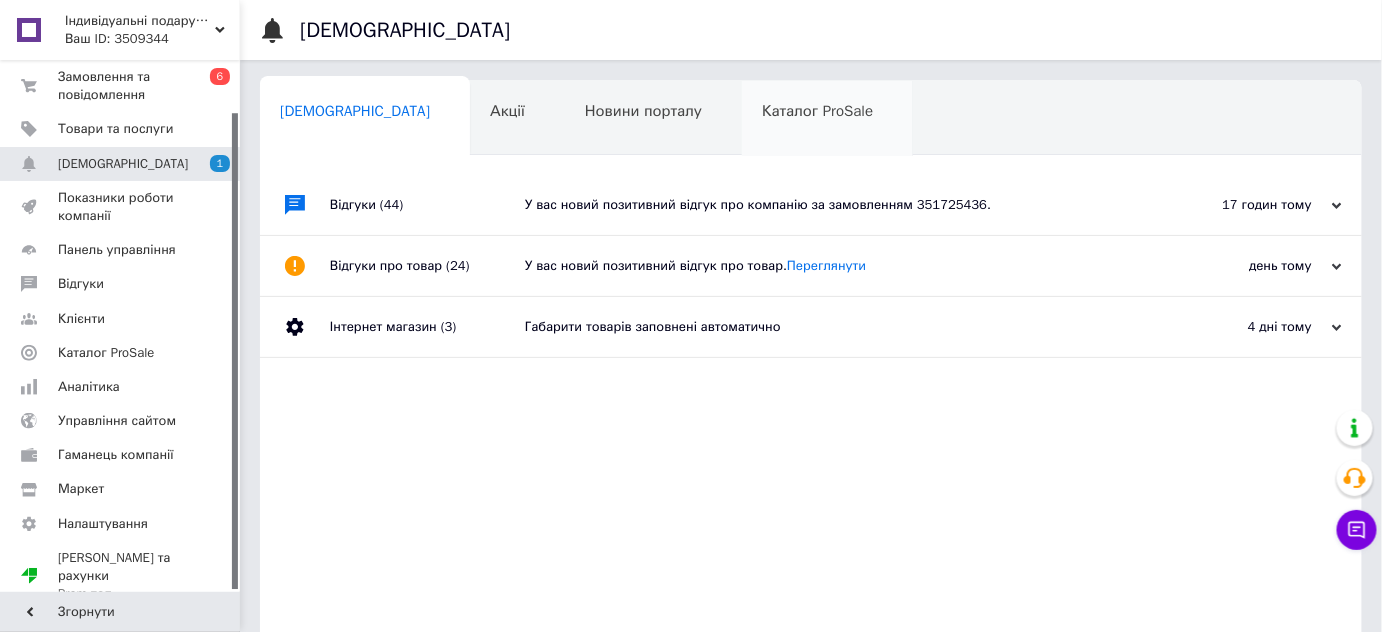 click on "Каталог ProSale" at bounding box center [817, 111] 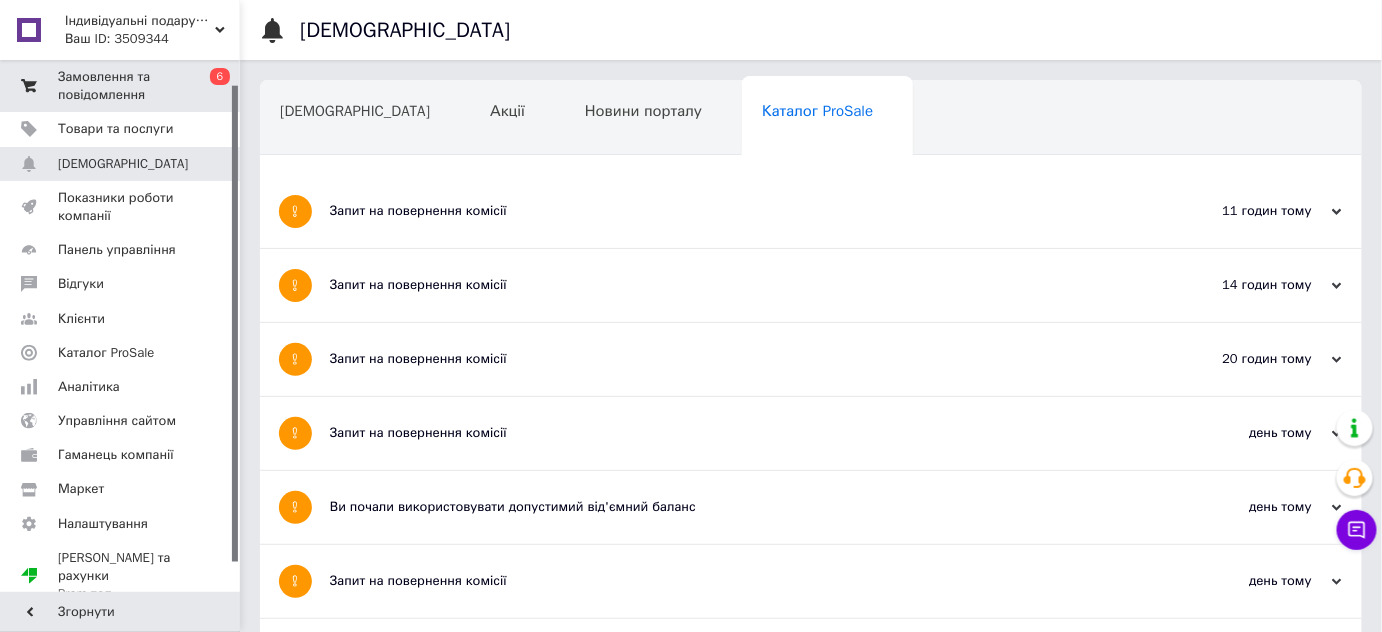 scroll, scrollTop: 0, scrollLeft: 0, axis: both 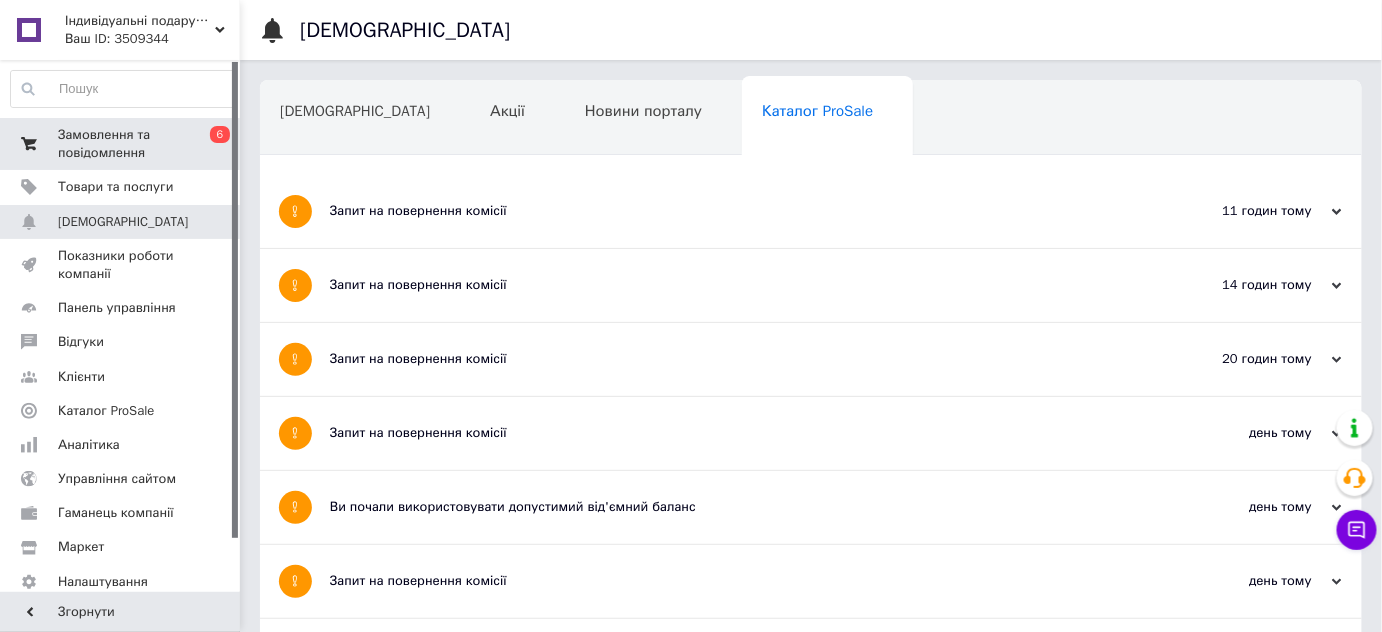 click on "Замовлення та повідомлення" at bounding box center (121, 144) 